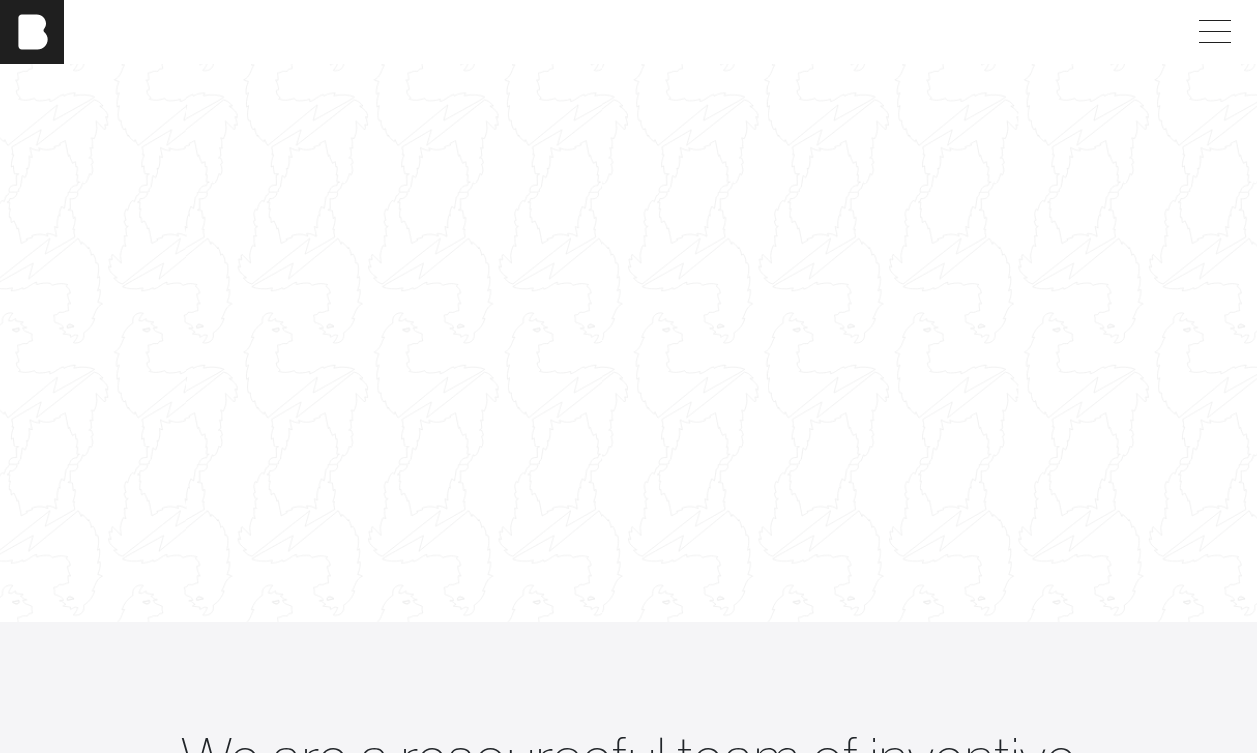 scroll, scrollTop: 168, scrollLeft: 0, axis: vertical 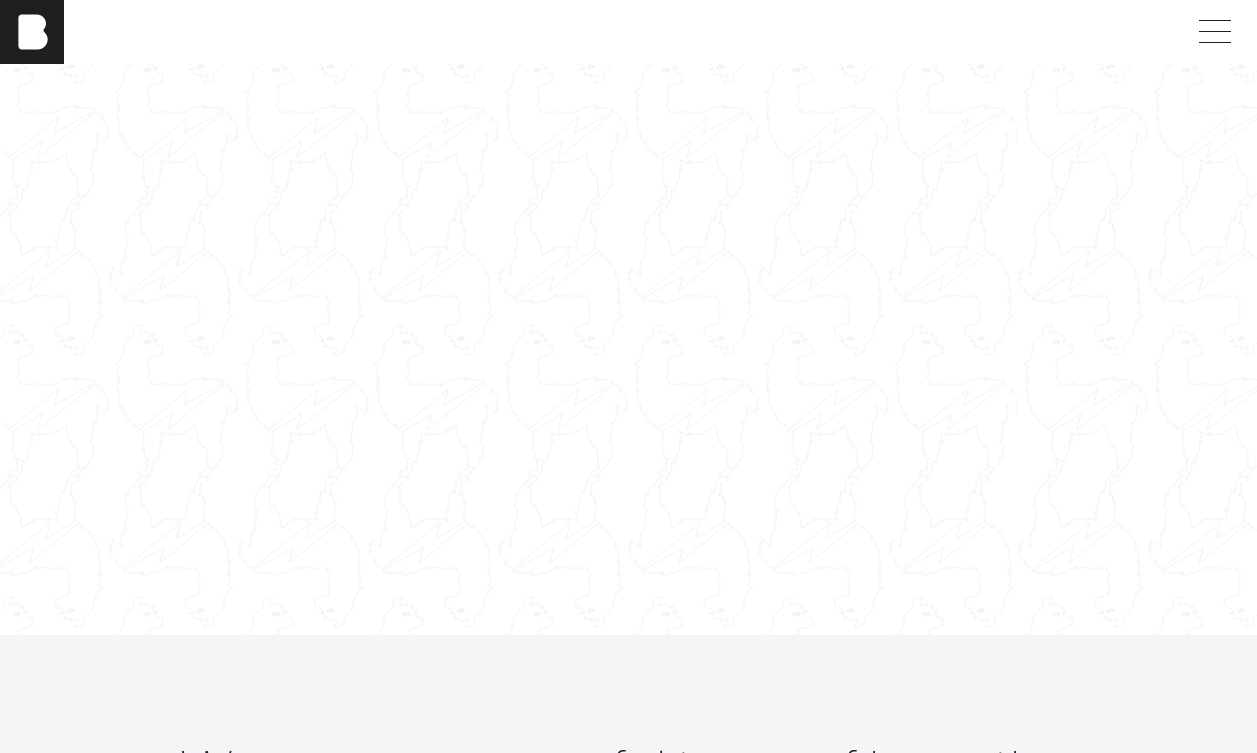 click at bounding box center [629, 297] 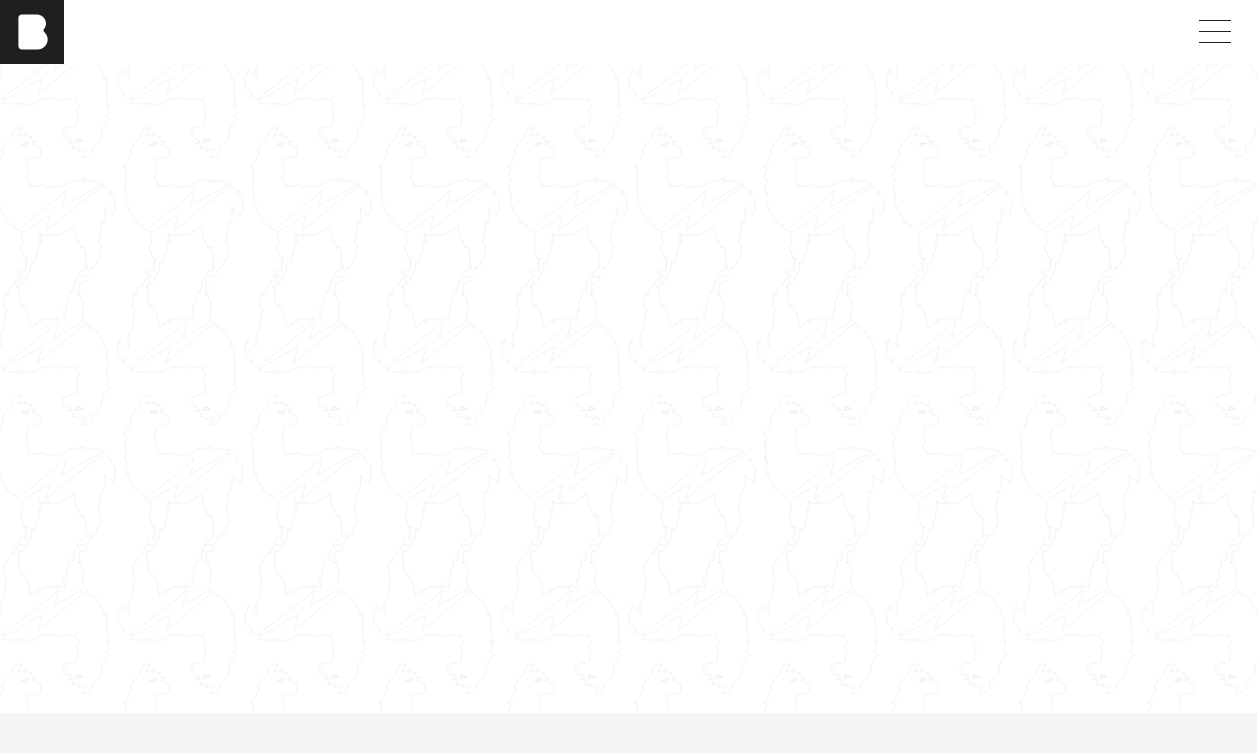 scroll, scrollTop: 83, scrollLeft: 0, axis: vertical 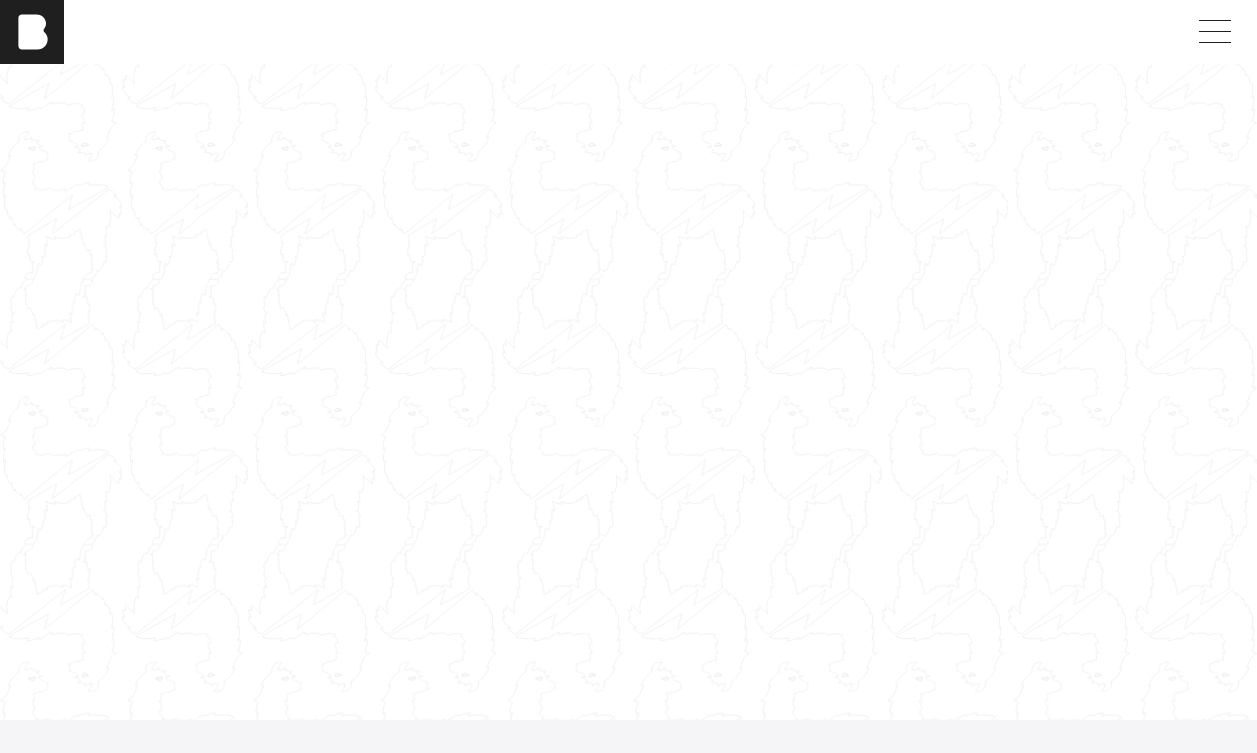 click at bounding box center [628, 370] 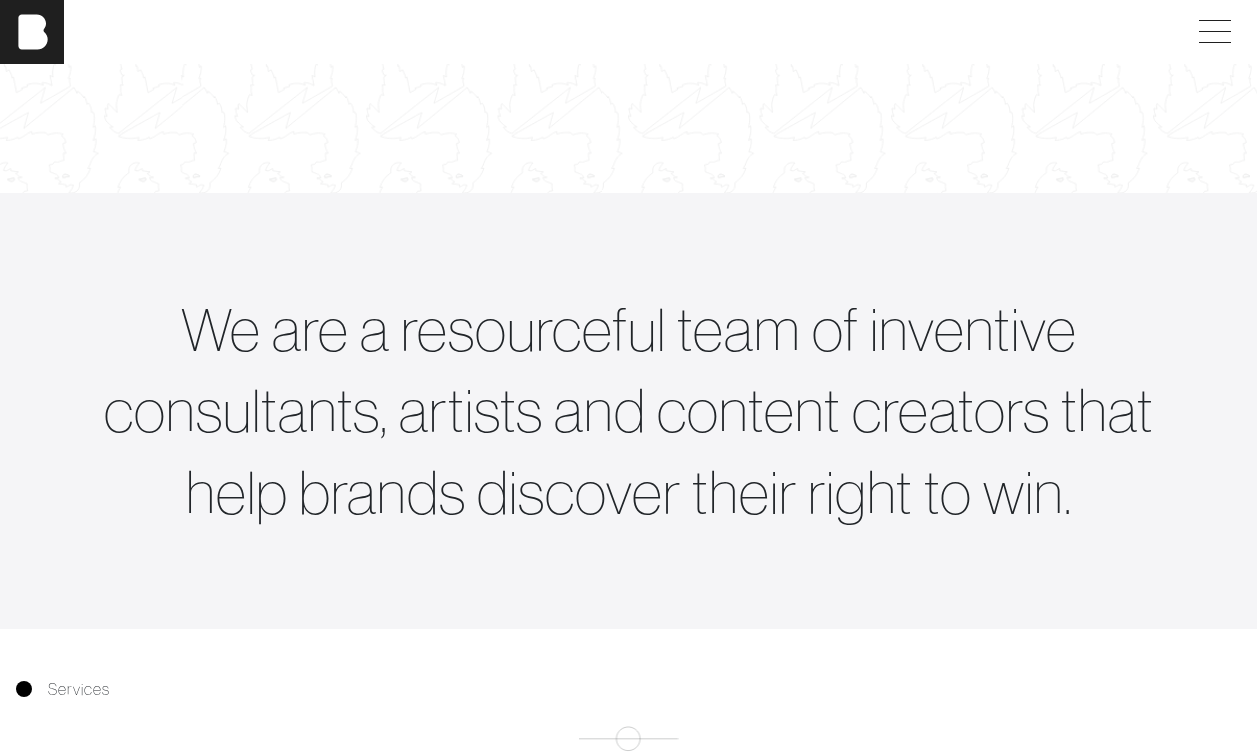 scroll, scrollTop: 0, scrollLeft: 0, axis: both 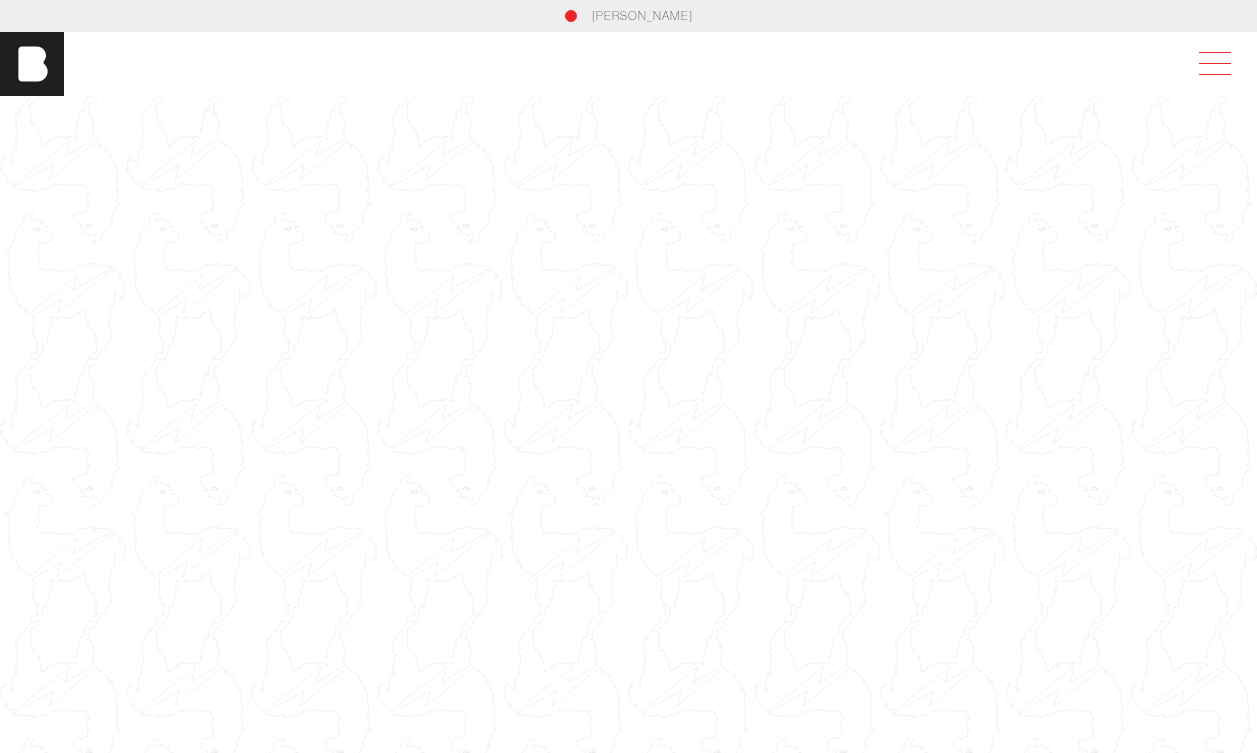 click at bounding box center (1211, 64) 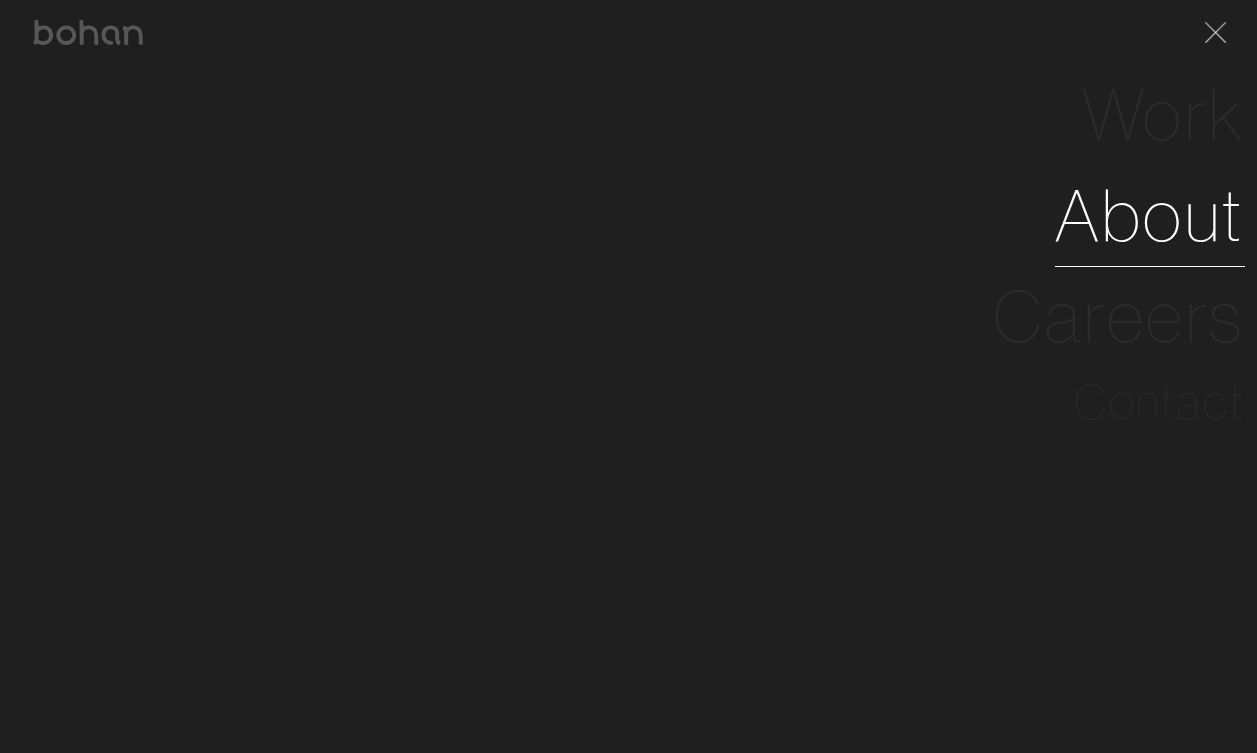 click on "About" at bounding box center [1150, 215] 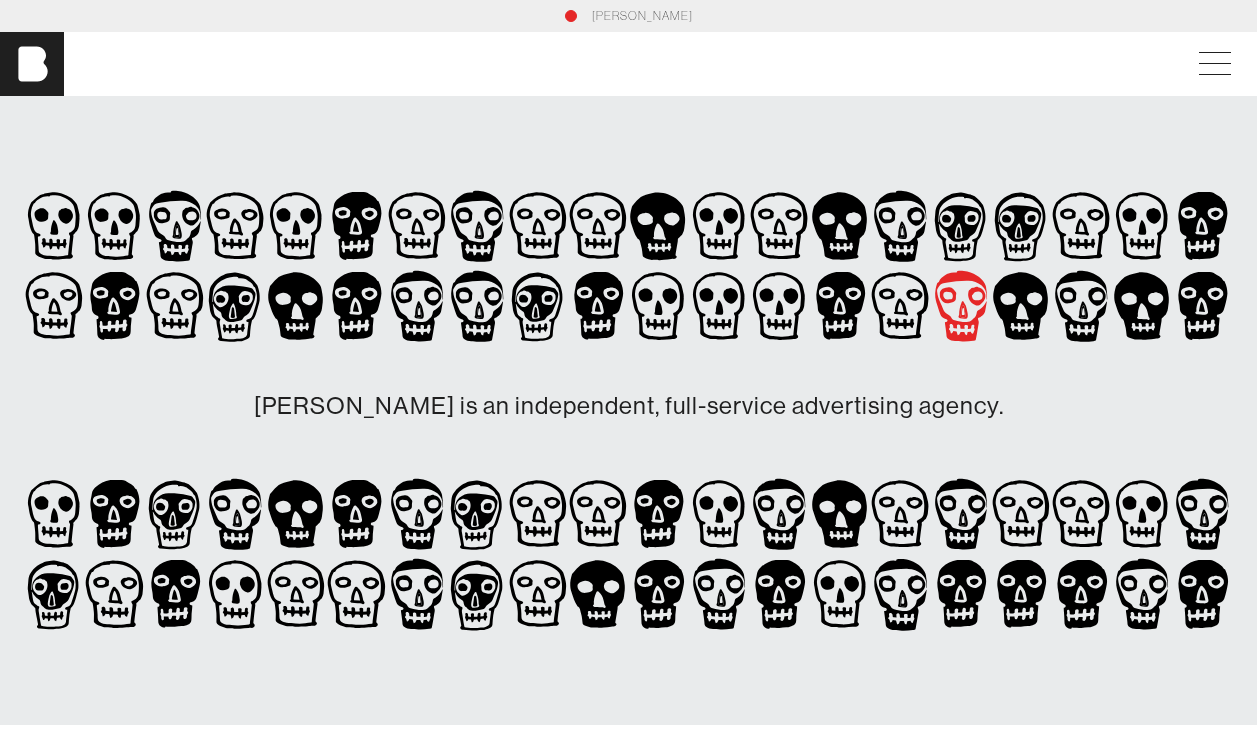 click 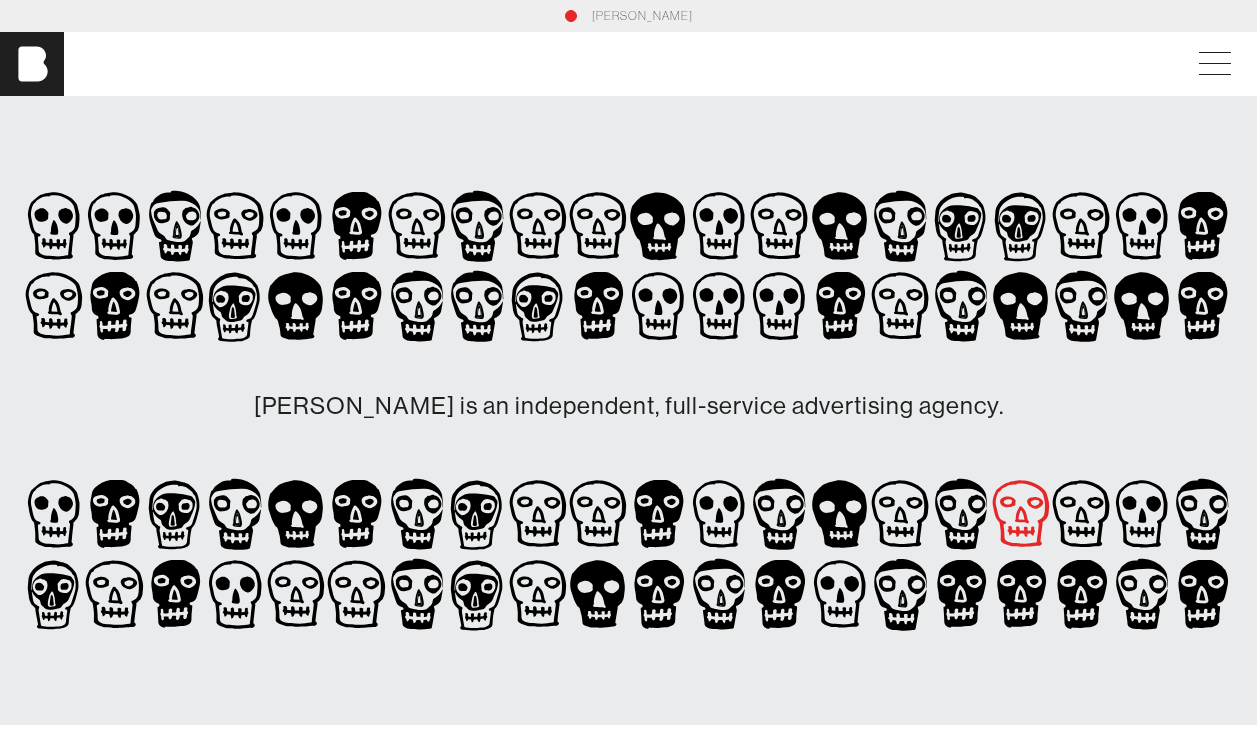 click 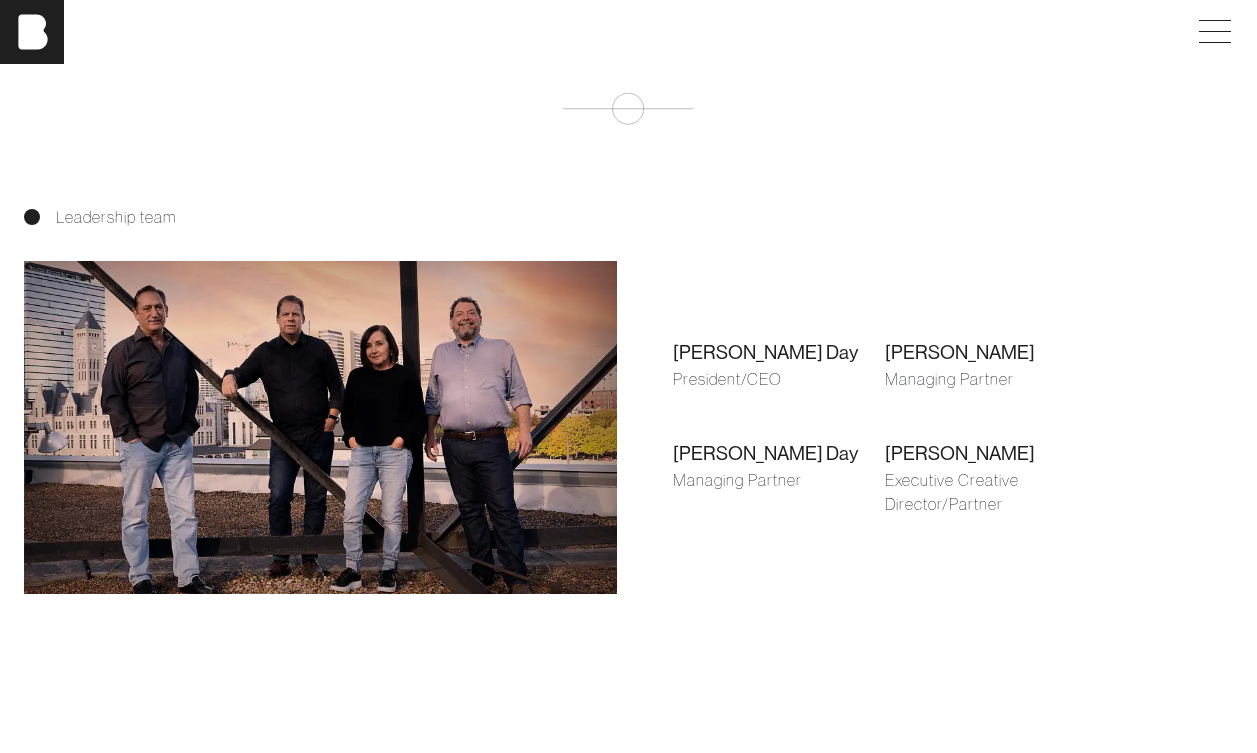 scroll, scrollTop: 976, scrollLeft: 0, axis: vertical 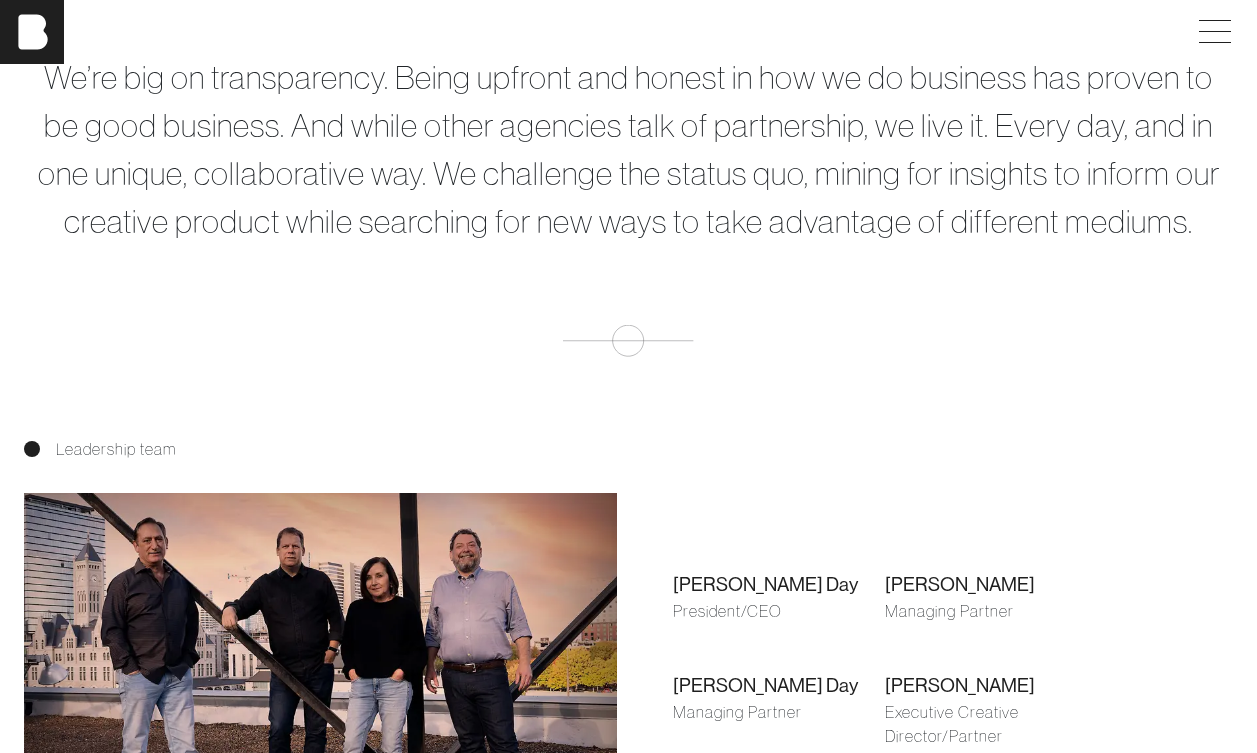 click on "[PERSON_NAME] Day" at bounding box center [779, 584] 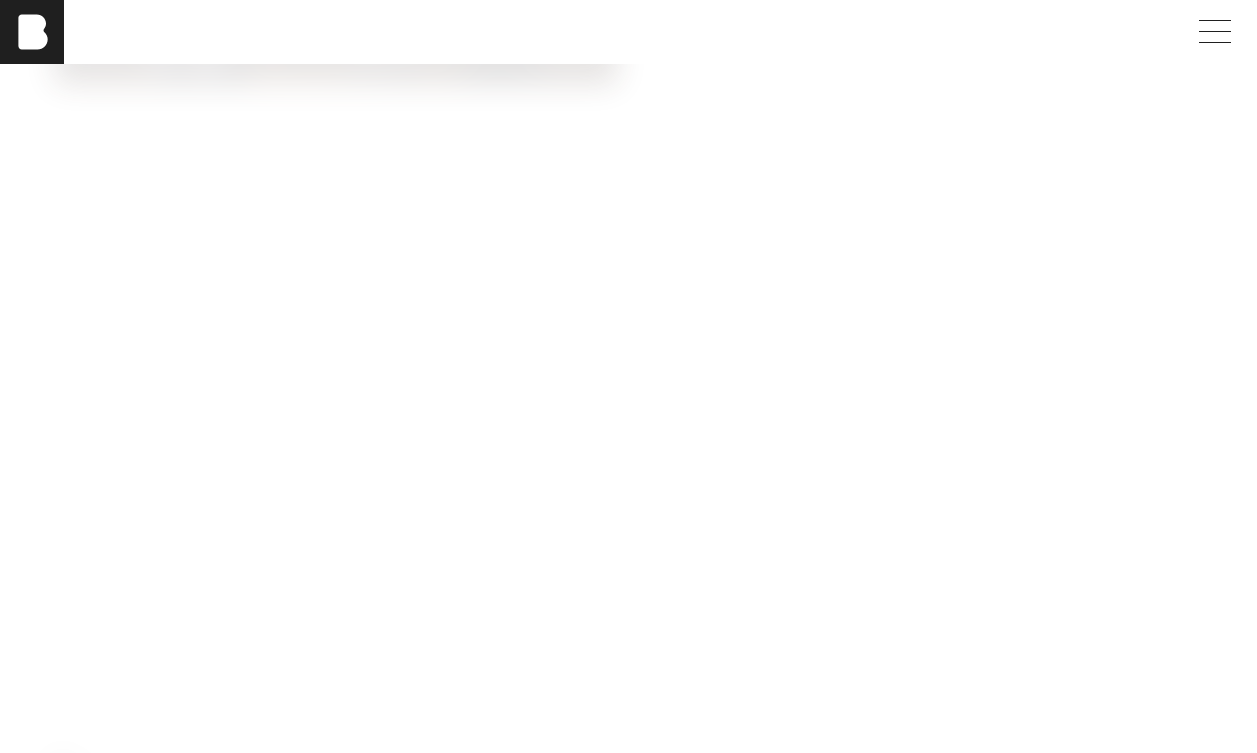 scroll, scrollTop: 1719, scrollLeft: 0, axis: vertical 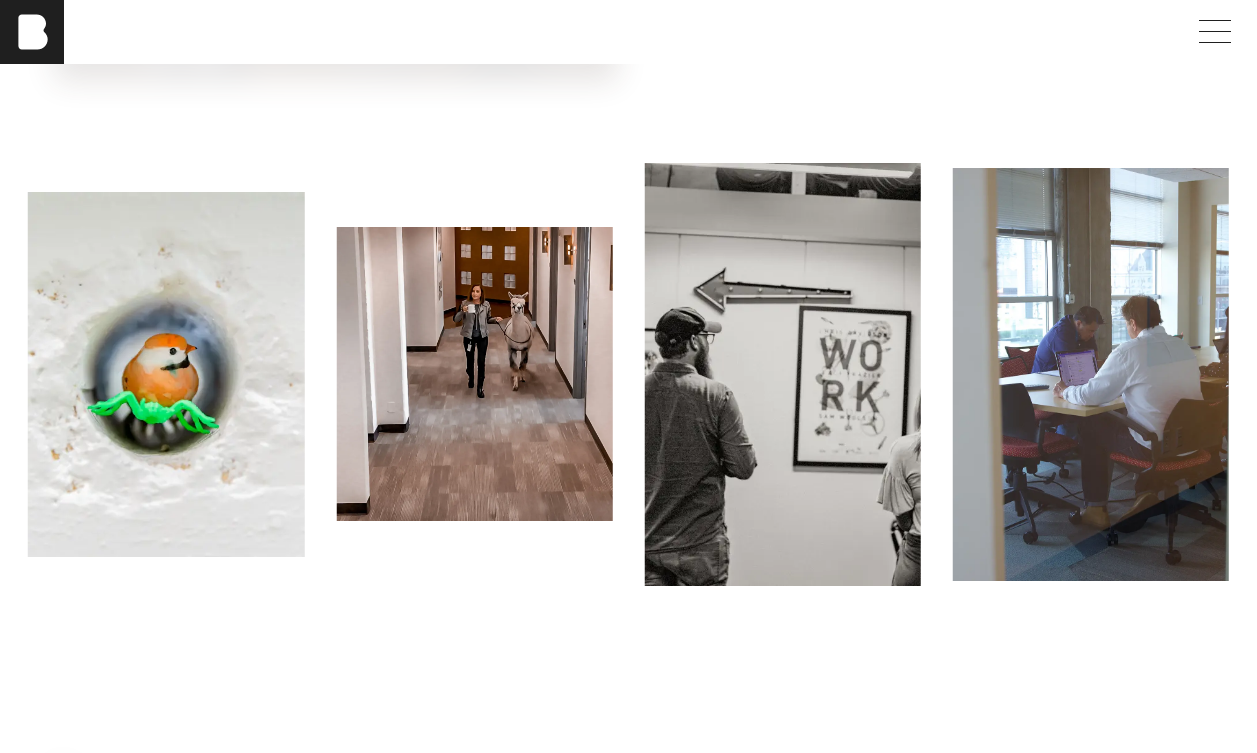 click at bounding box center [783, 374] 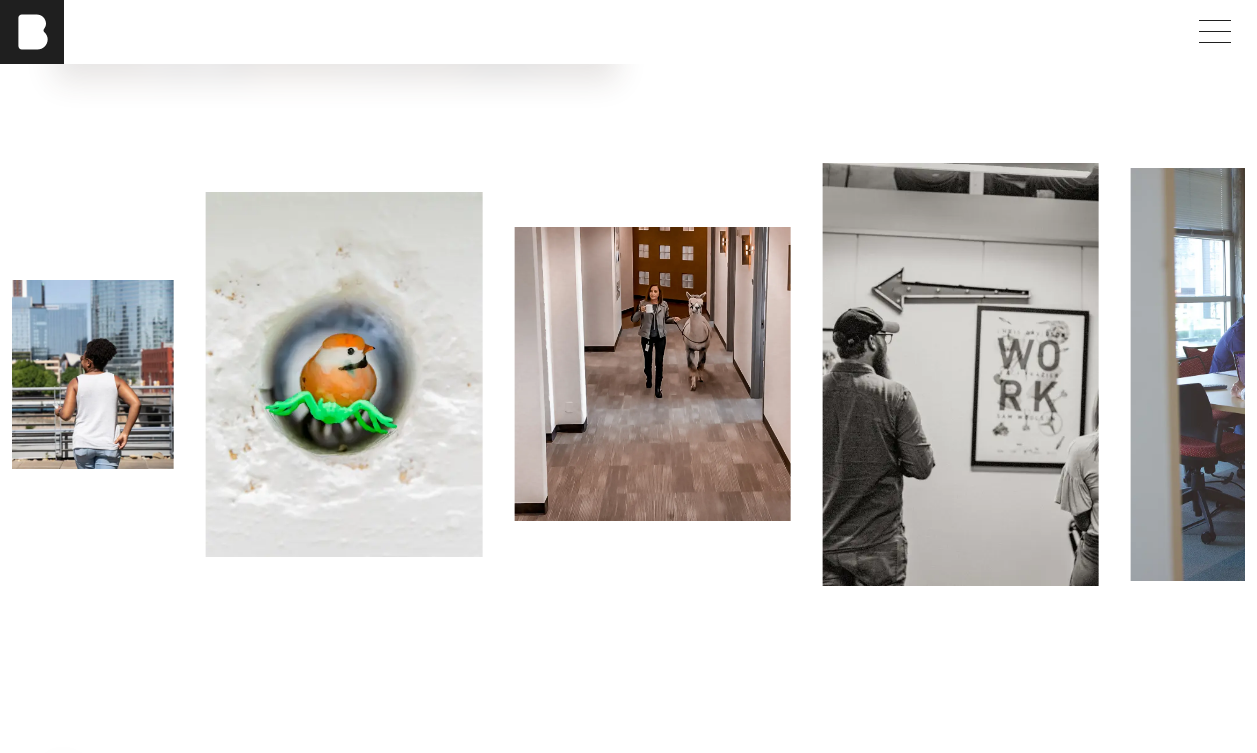 click at bounding box center [960, 374] 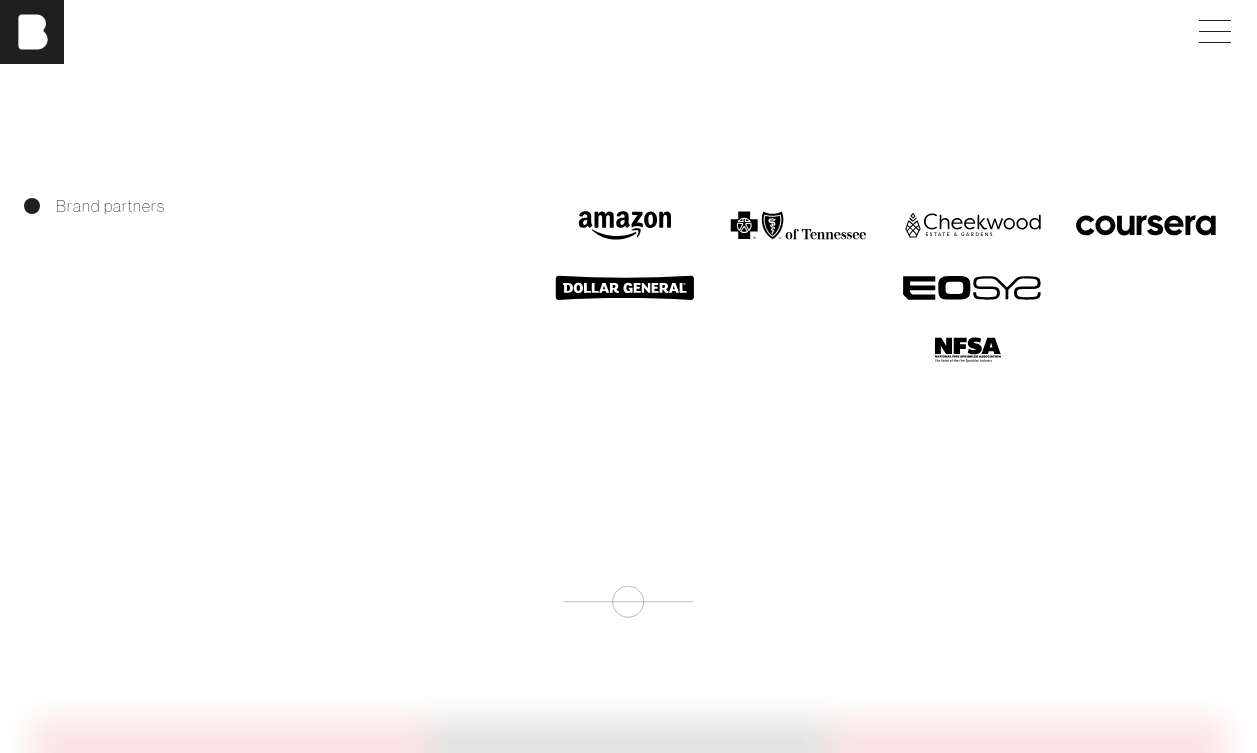 scroll, scrollTop: 2274, scrollLeft: 0, axis: vertical 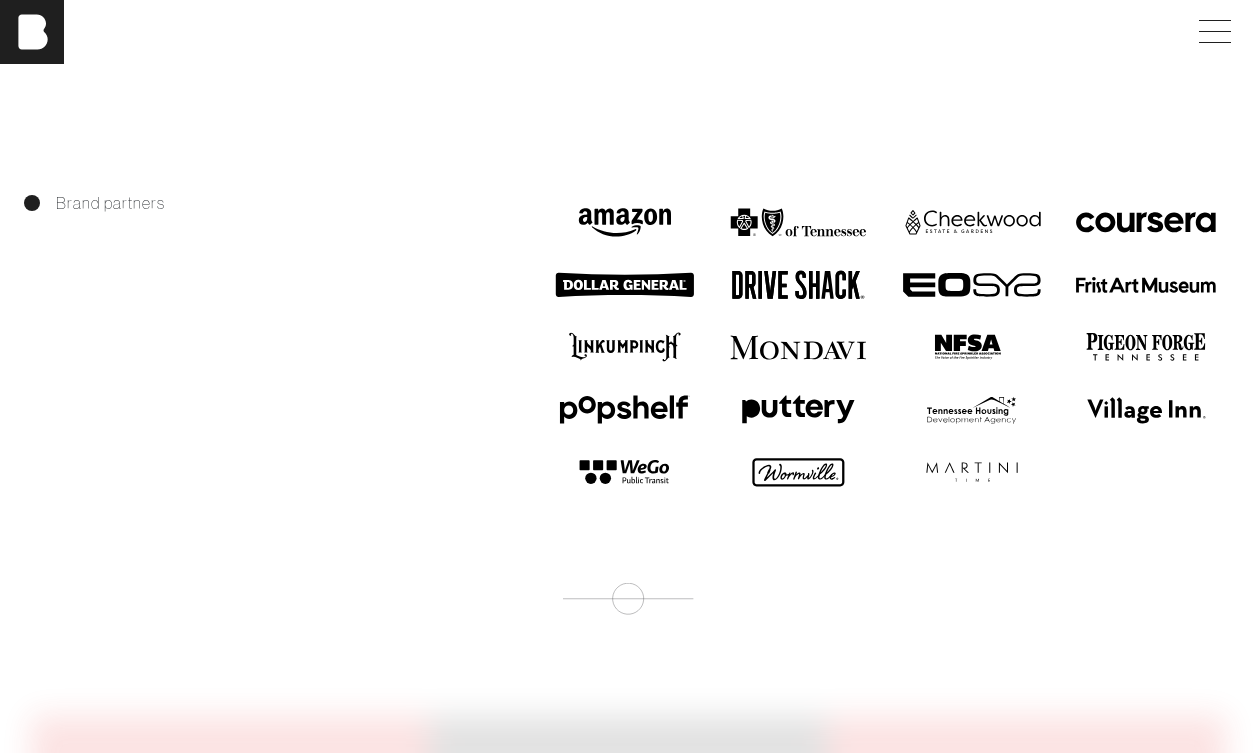 click at bounding box center (799, 472) 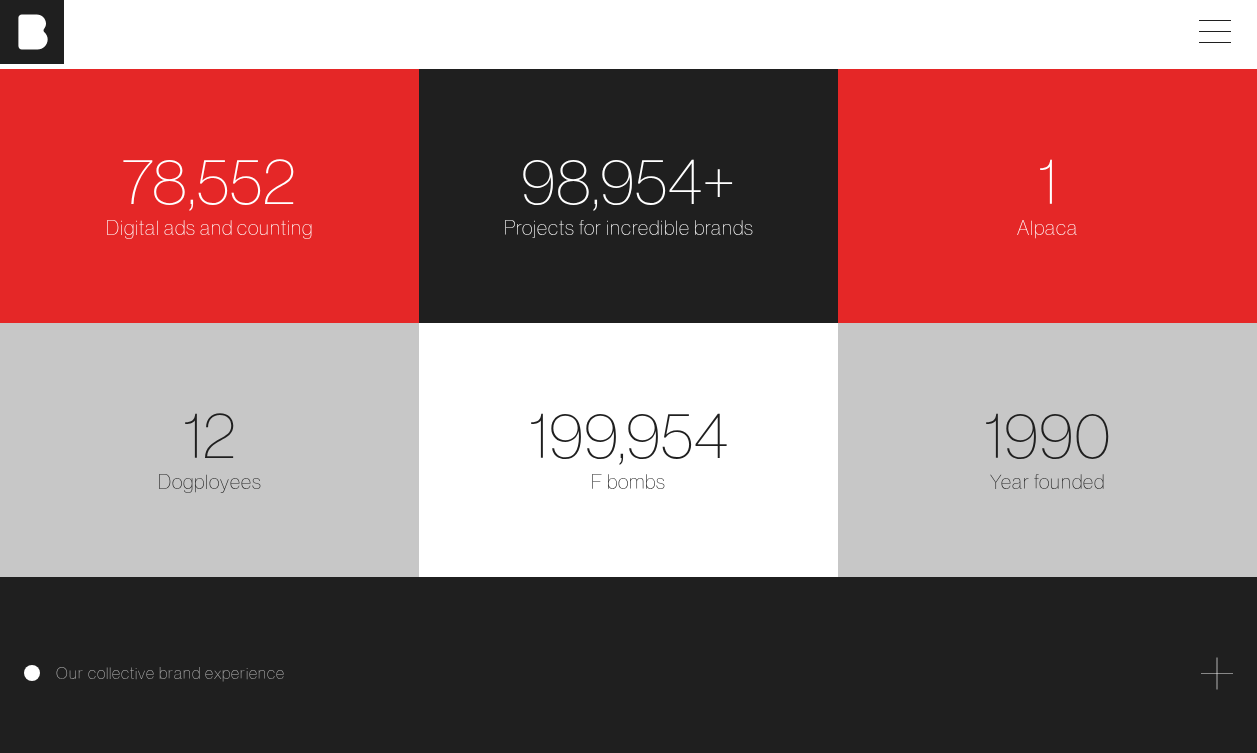 scroll, scrollTop: 2898, scrollLeft: 0, axis: vertical 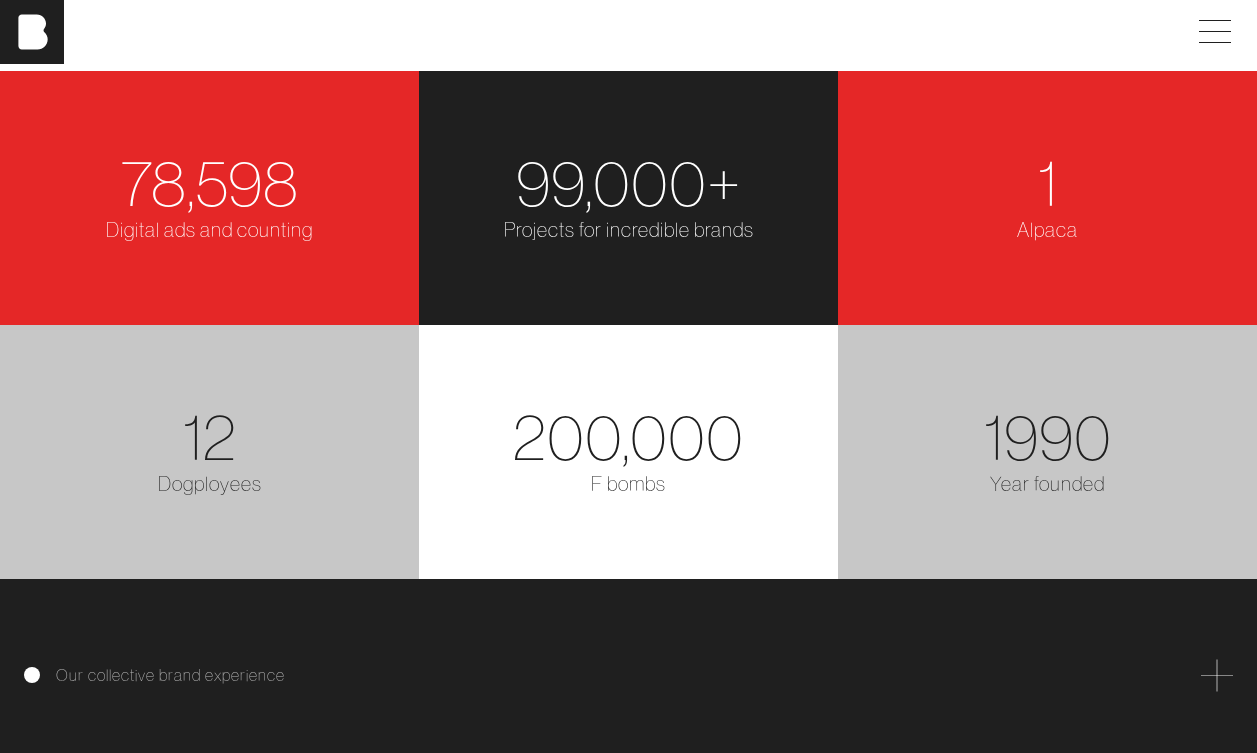 click on "12" at bounding box center (210, 436) 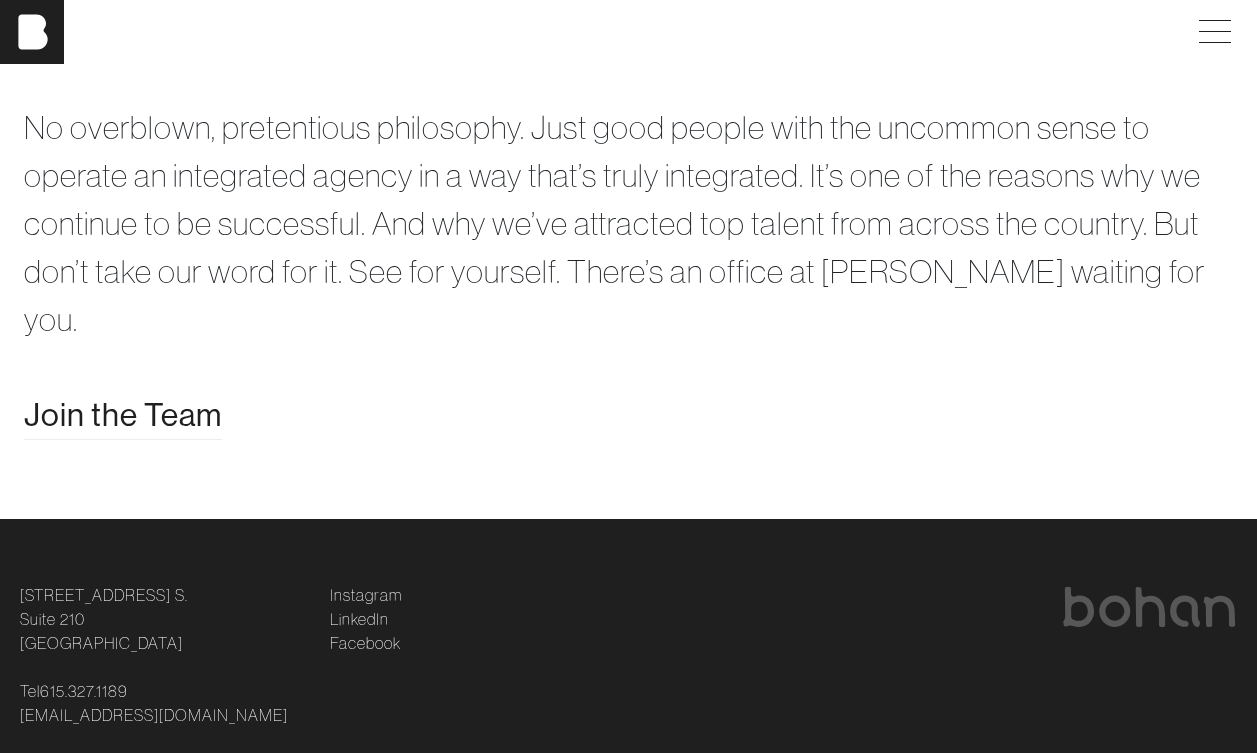 scroll, scrollTop: 3801, scrollLeft: 0, axis: vertical 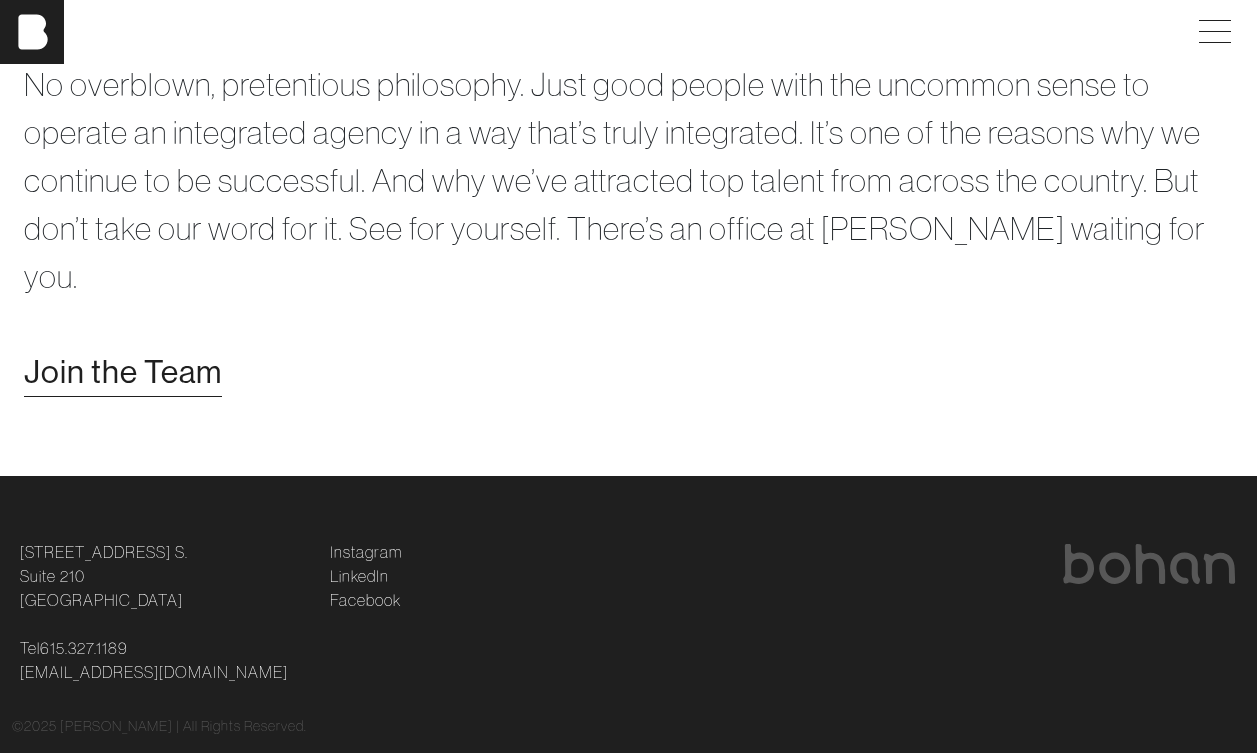 click on "Join the Team" at bounding box center [123, 372] 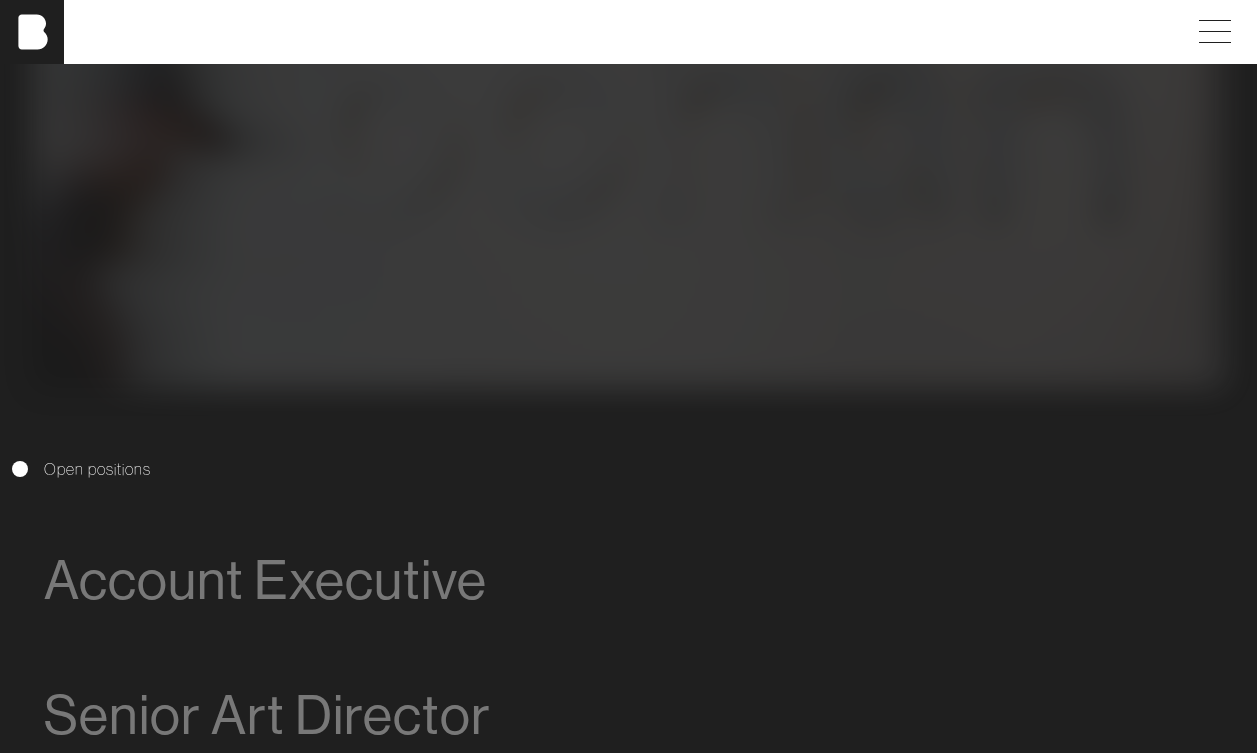 scroll, scrollTop: 0, scrollLeft: 0, axis: both 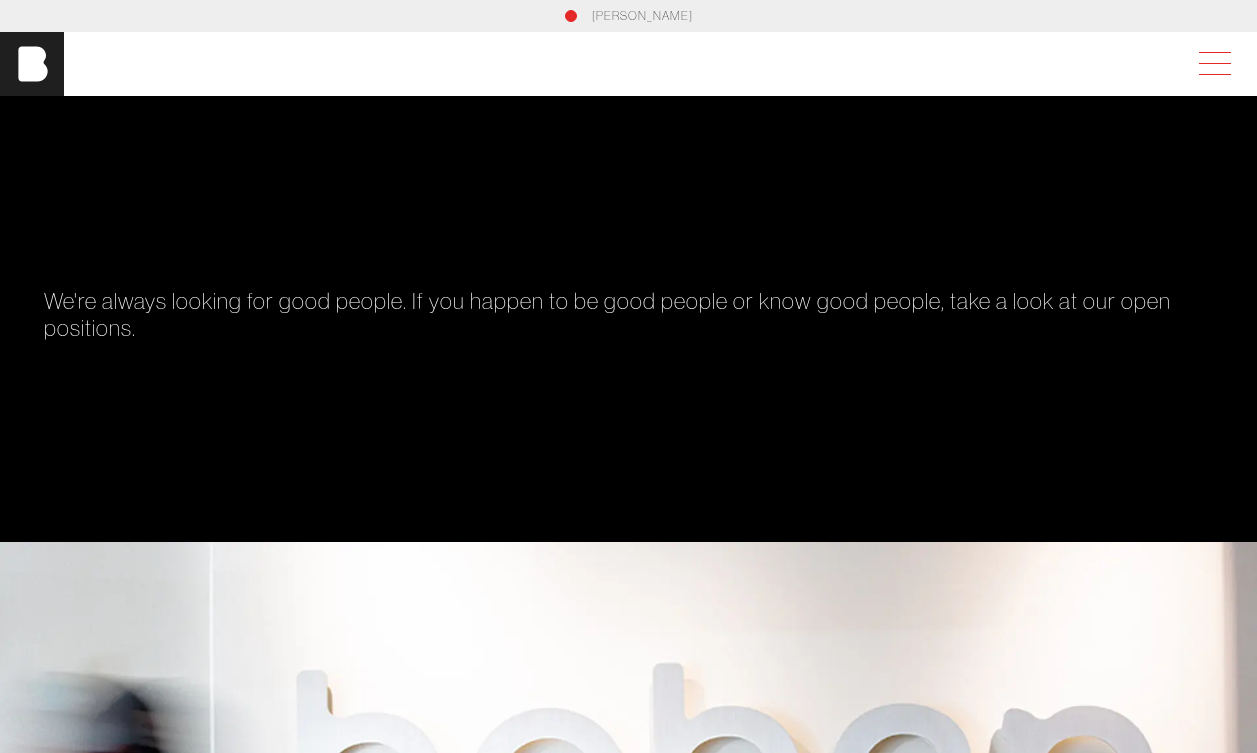 click at bounding box center [1211, 64] 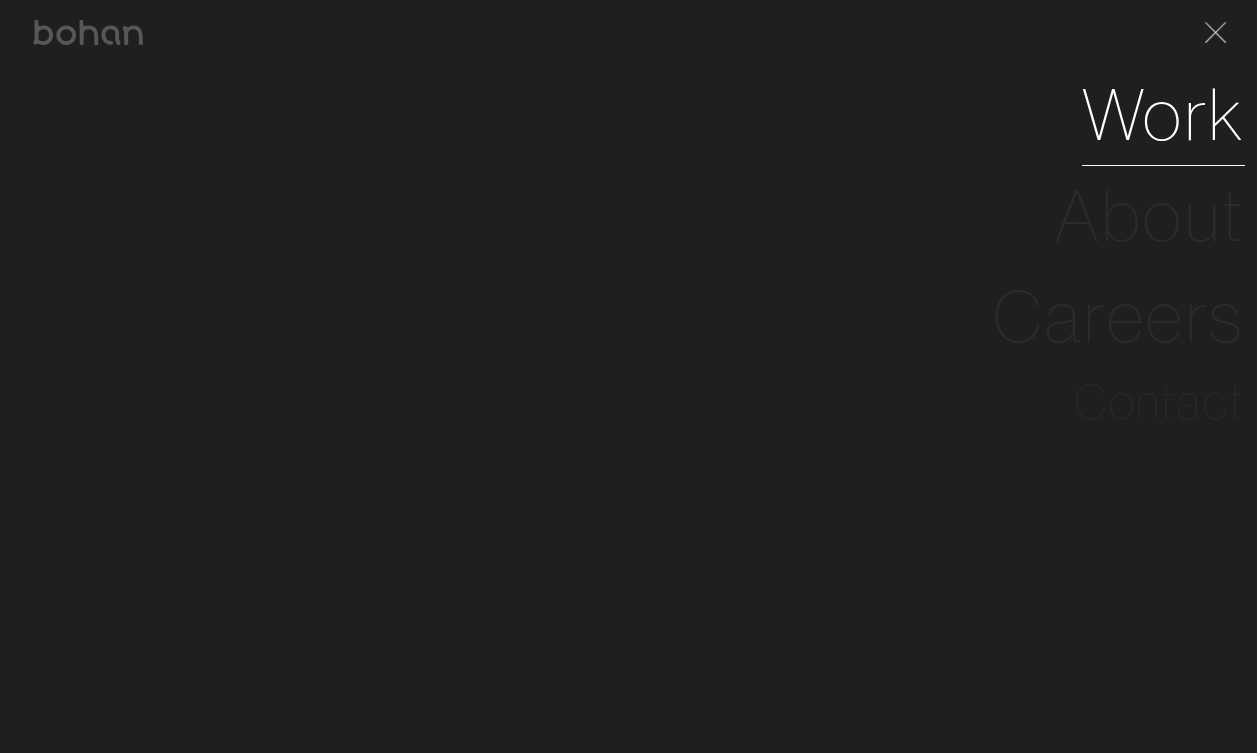 click on "Work" at bounding box center (1163, 114) 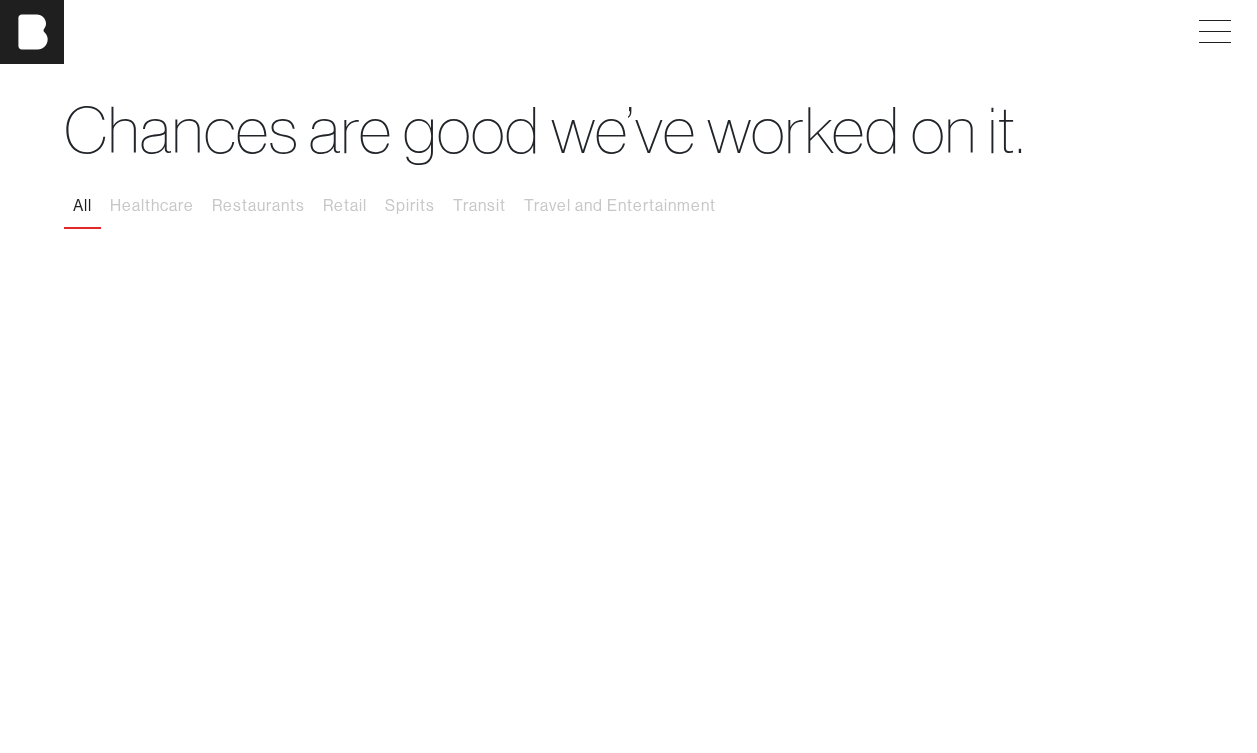 scroll, scrollTop: 0, scrollLeft: 0, axis: both 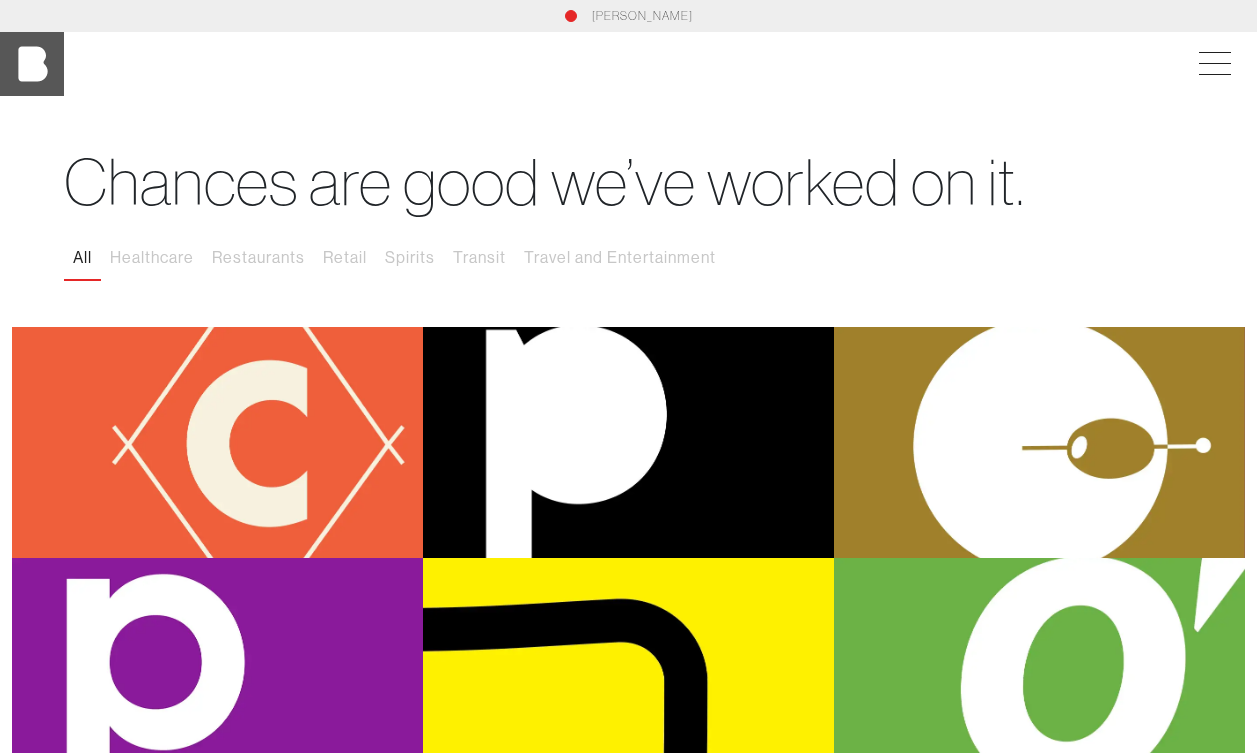 click at bounding box center (32, 64) 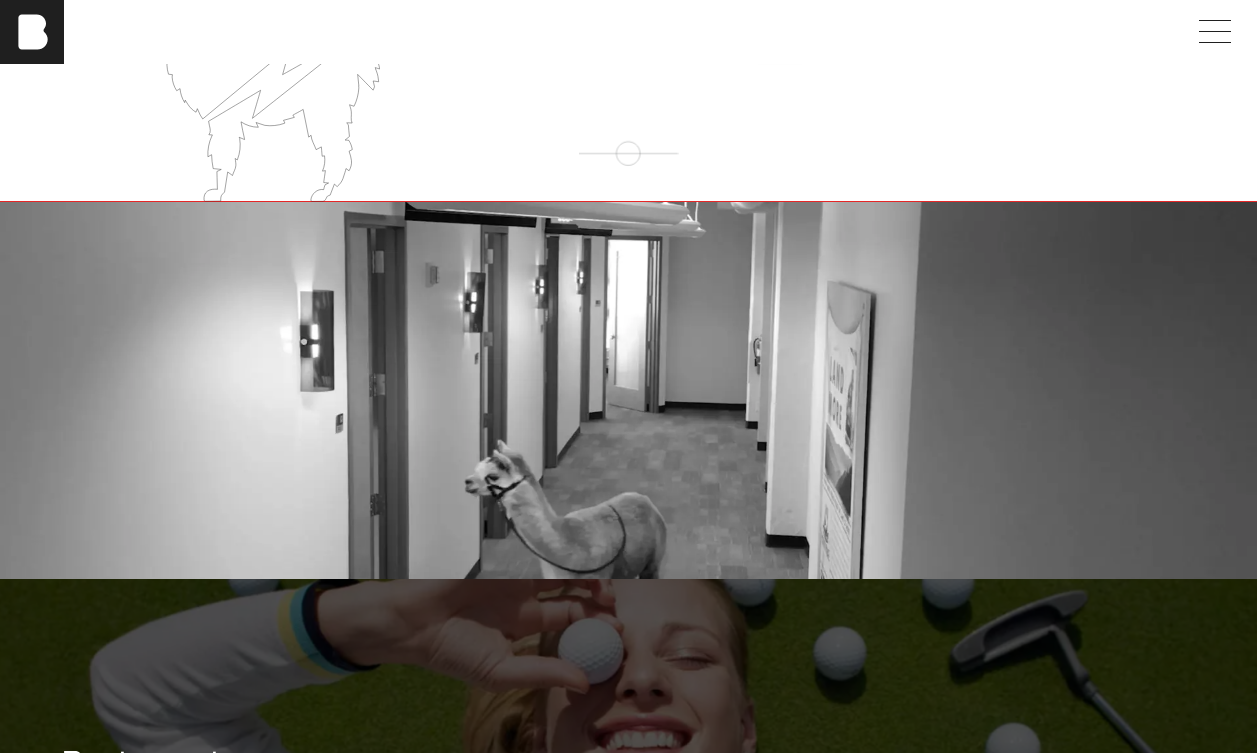 scroll, scrollTop: 3045, scrollLeft: 0, axis: vertical 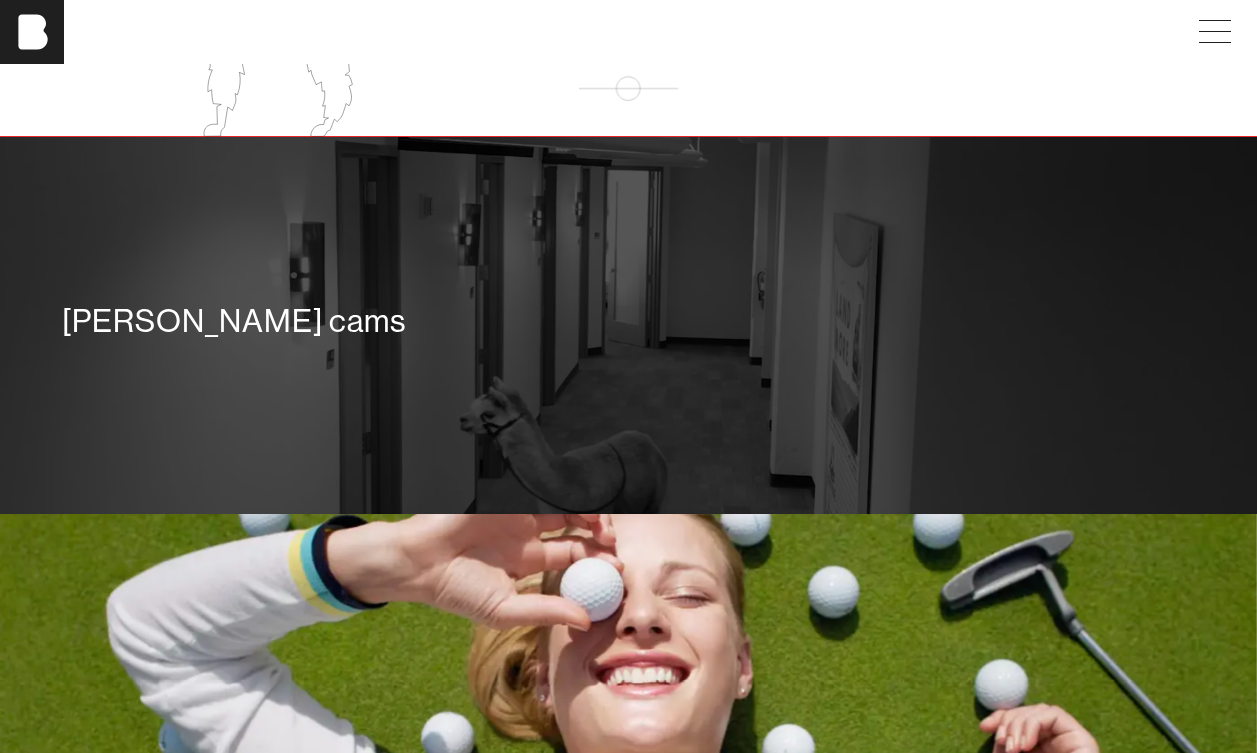 click on "[PERSON_NAME] cams" at bounding box center [628, 325] 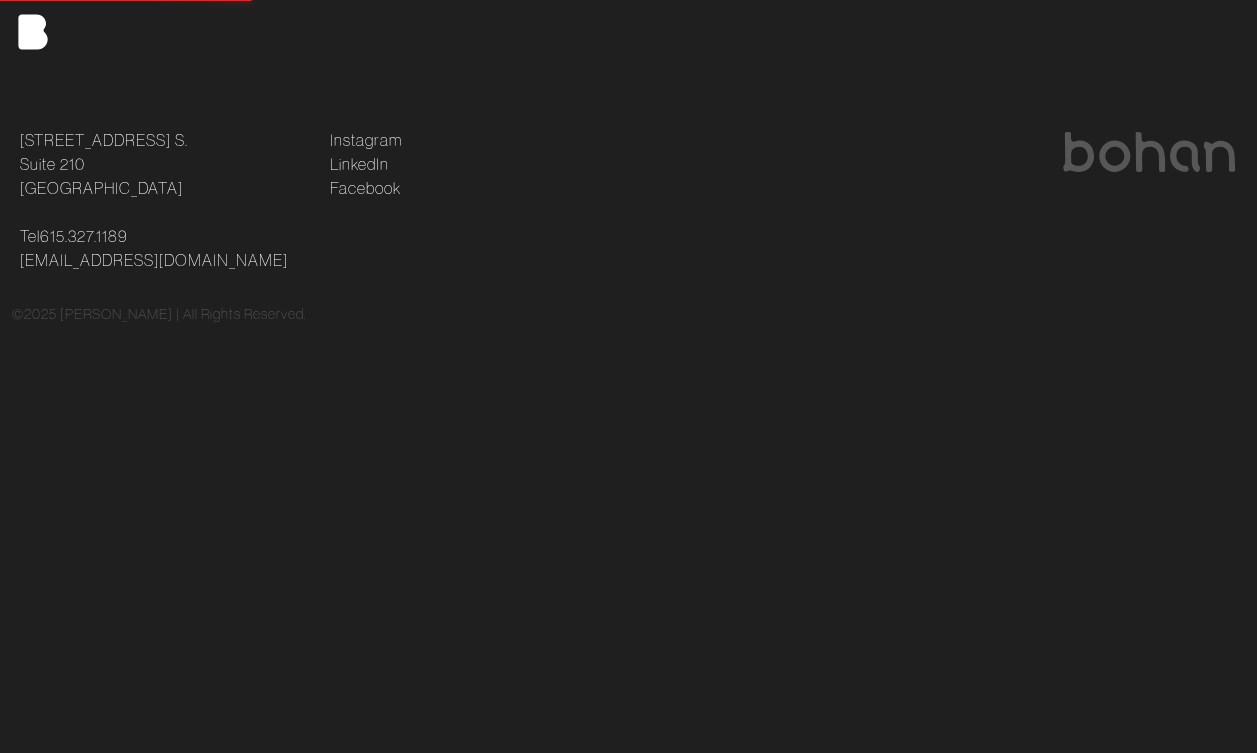 scroll, scrollTop: 0, scrollLeft: 0, axis: both 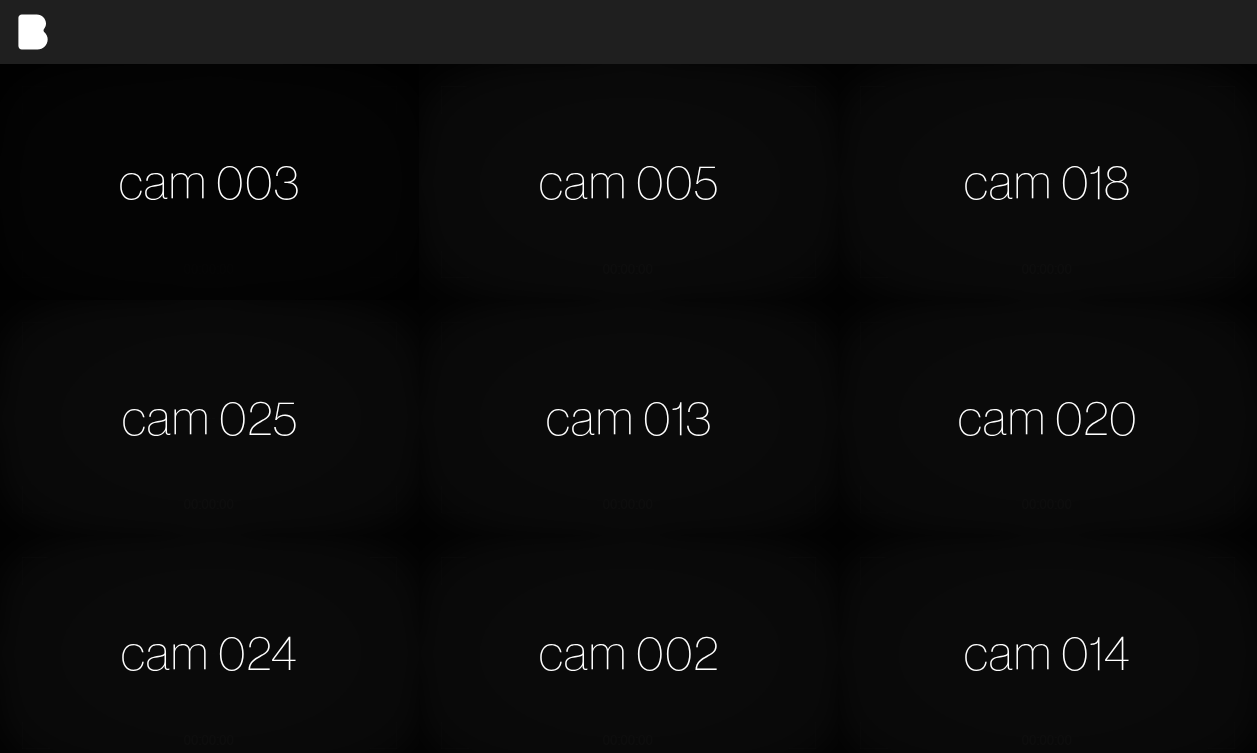 click on "cam 003" at bounding box center (209, 182) 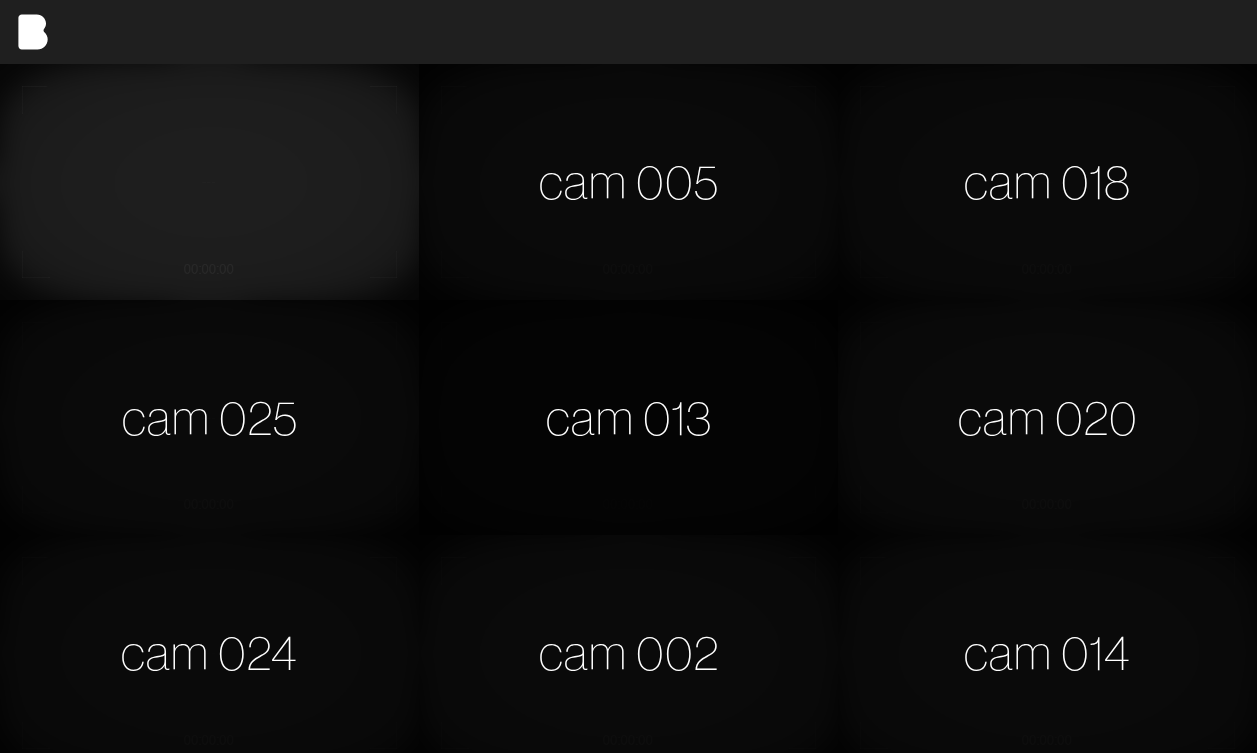 click on "cam 013" at bounding box center [628, 418] 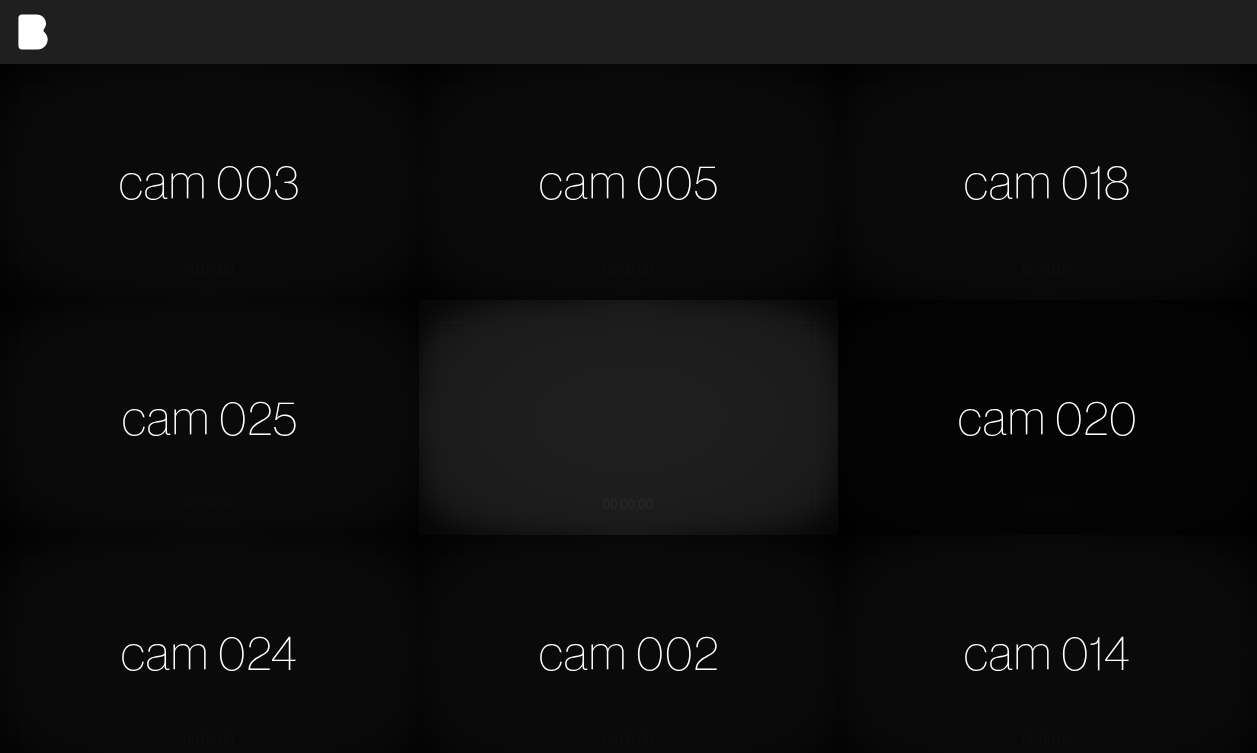 click on "cam 020" at bounding box center [1047, 418] 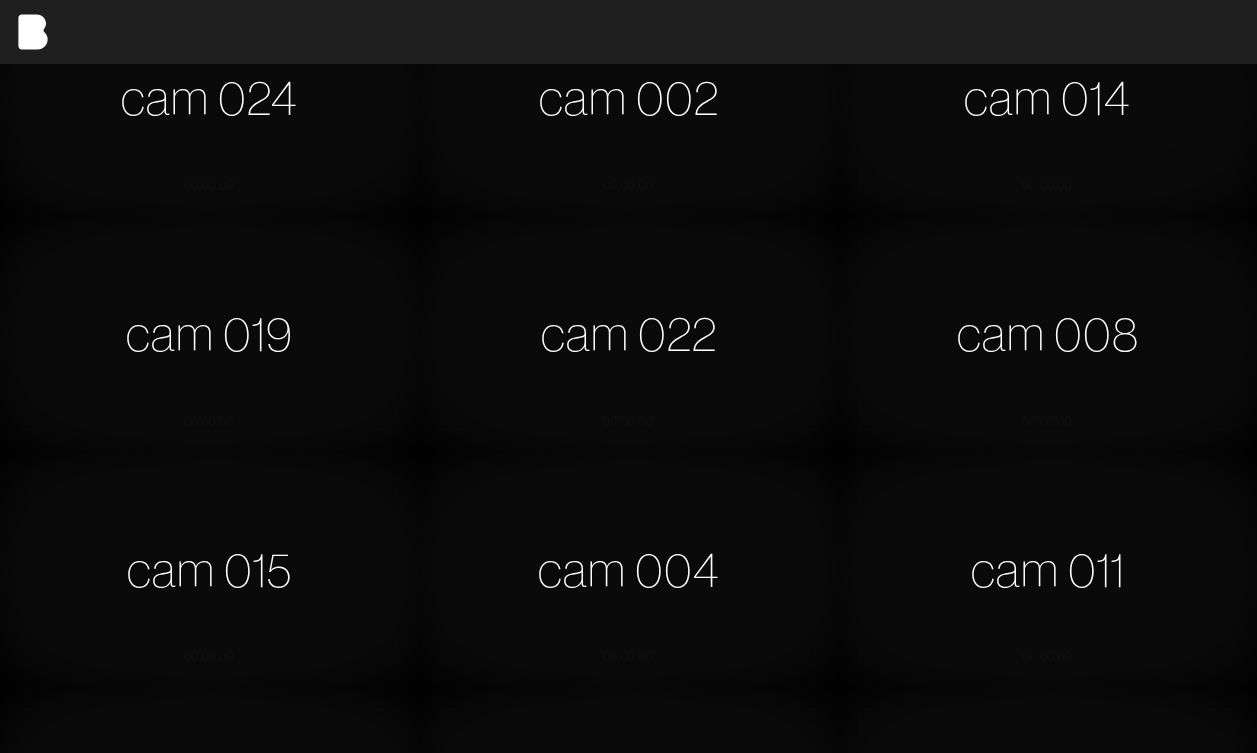 scroll, scrollTop: 559, scrollLeft: 0, axis: vertical 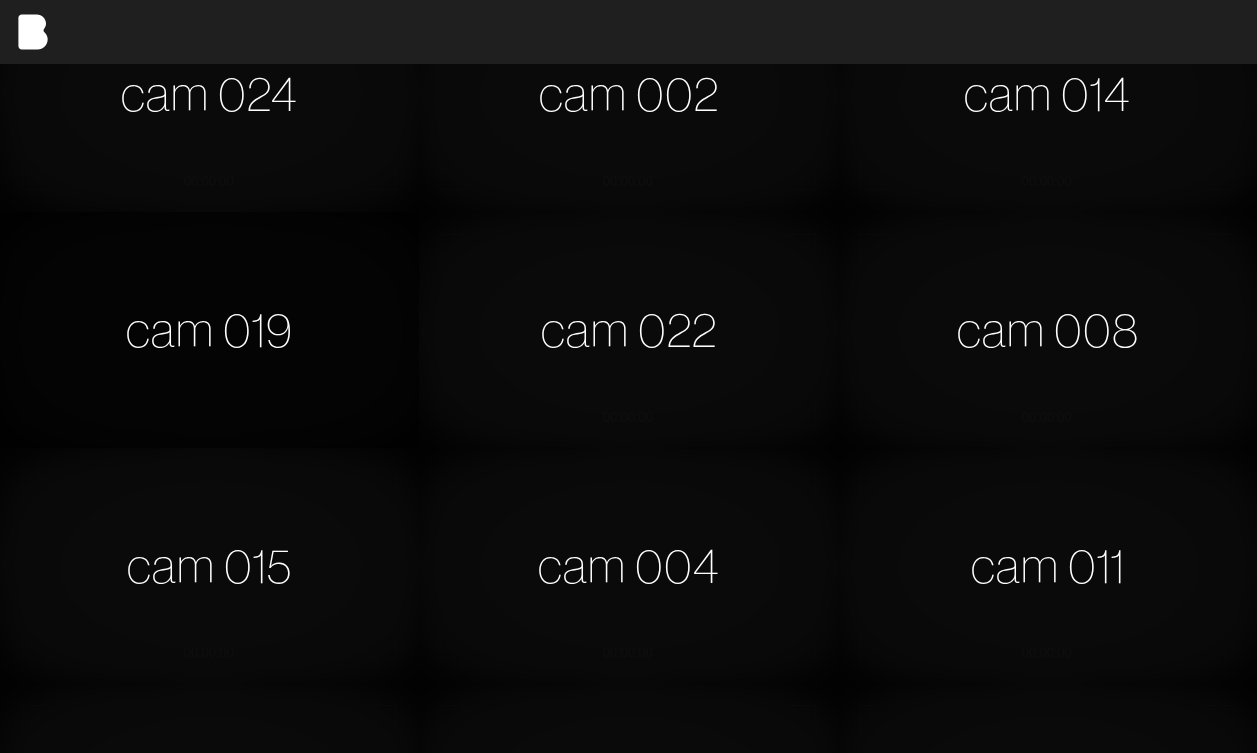 click on "cam 019" at bounding box center [209, 330] 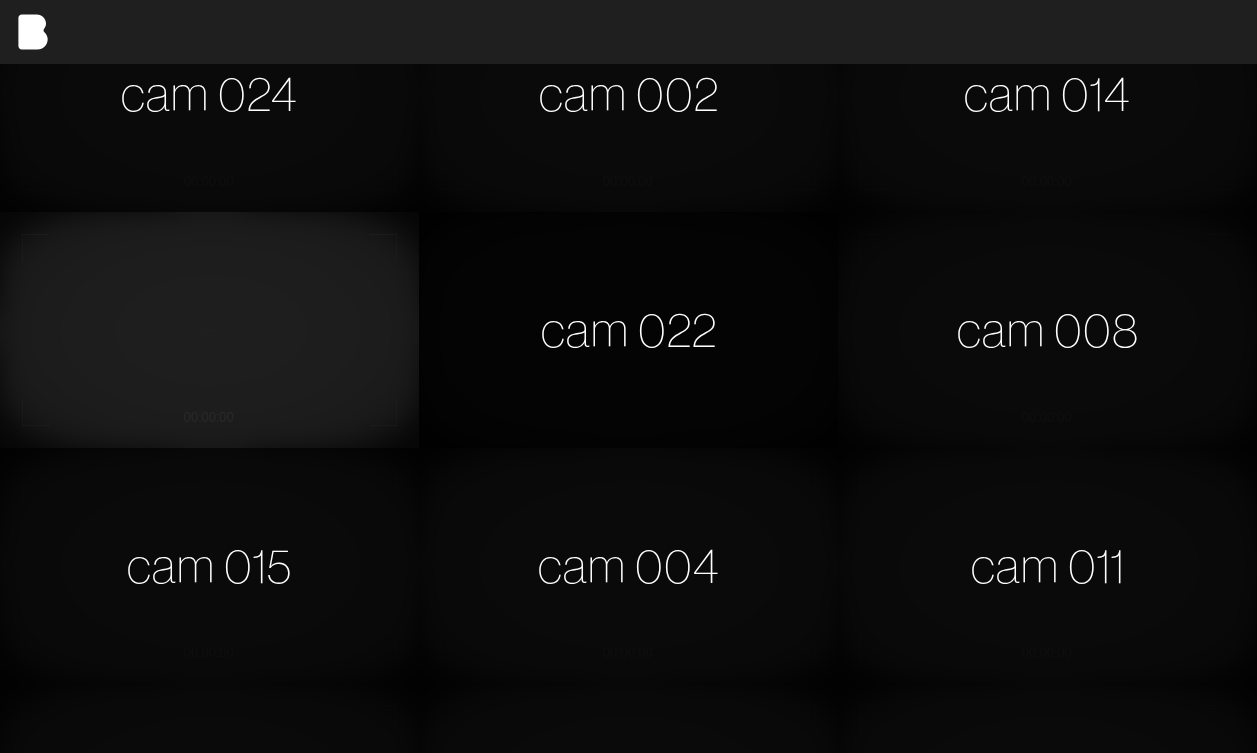 click on "cam 022" at bounding box center [628, 330] 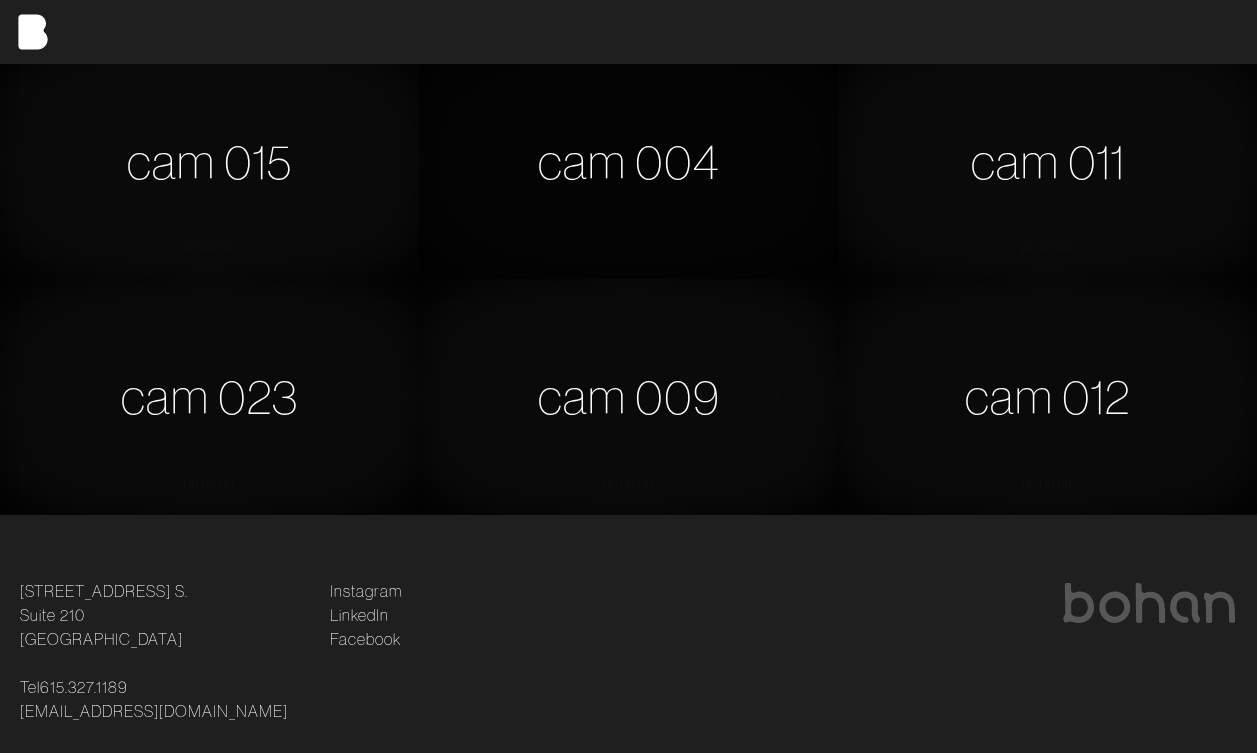 scroll, scrollTop: 969, scrollLeft: 0, axis: vertical 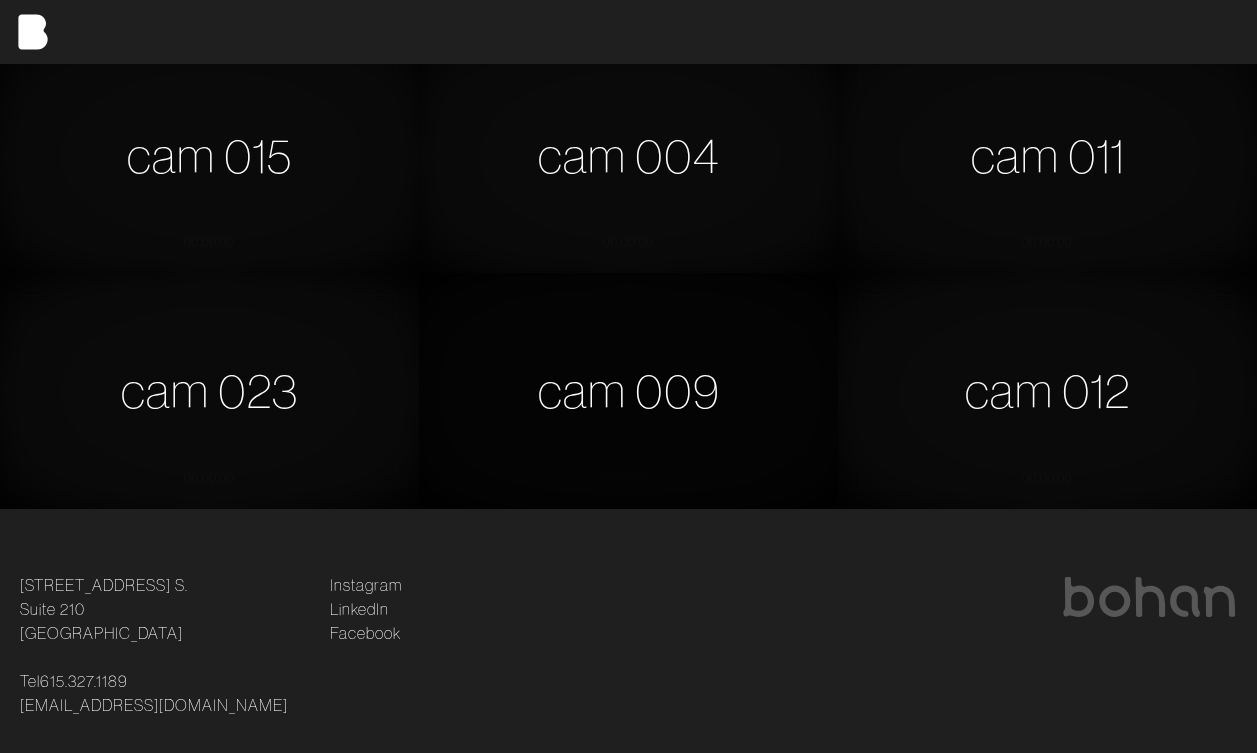 click on "cam 009" at bounding box center (628, 391) 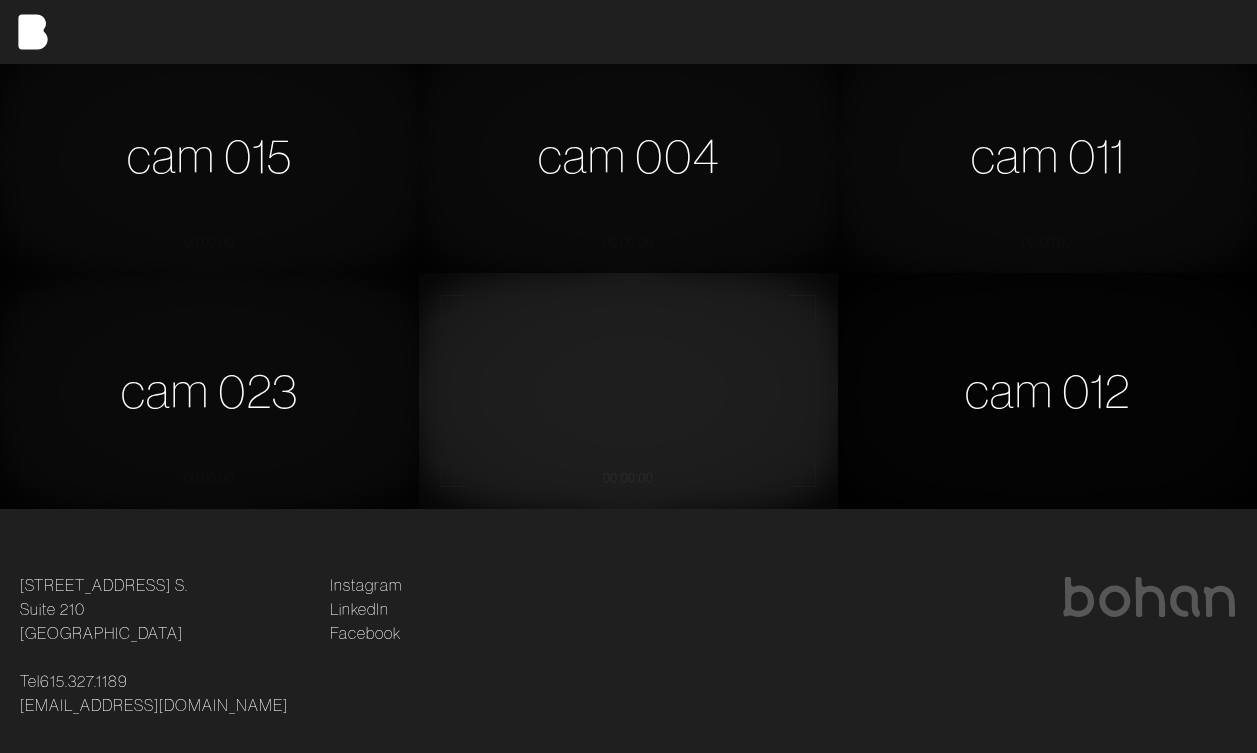 click on "cam 012" at bounding box center (1047, 391) 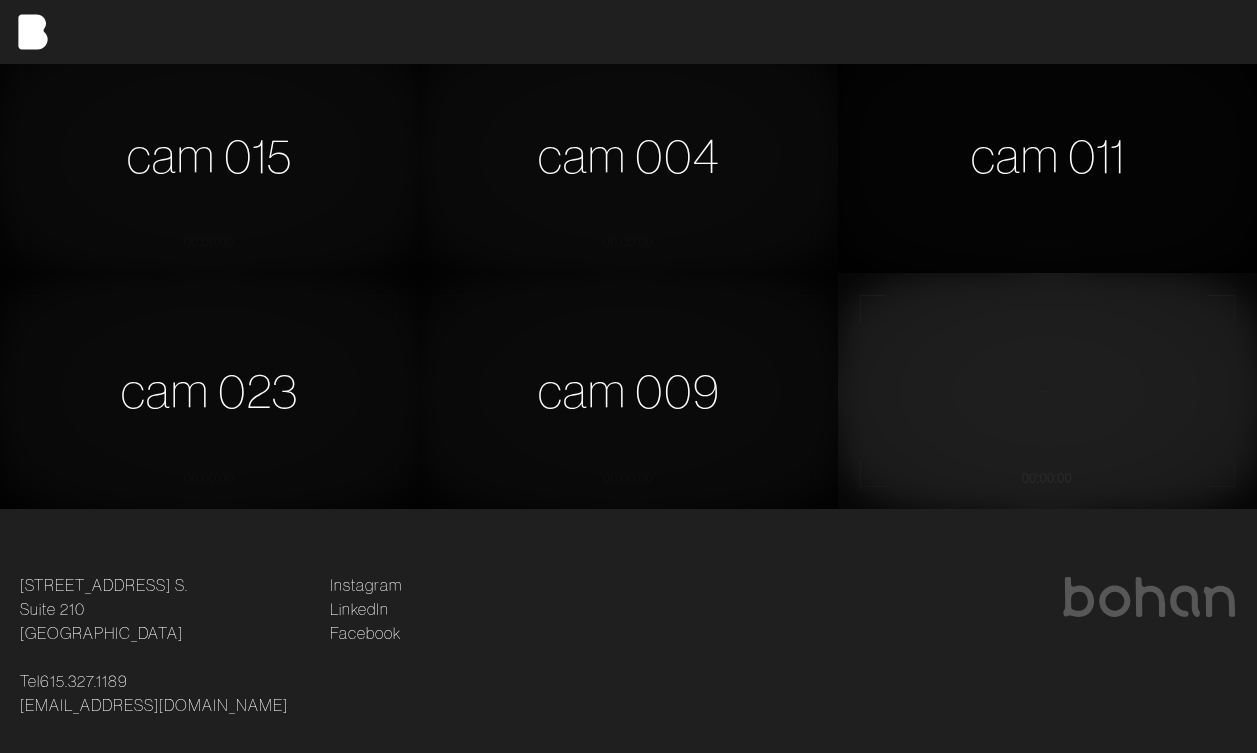 click on "cam 011" at bounding box center [1047, 156] 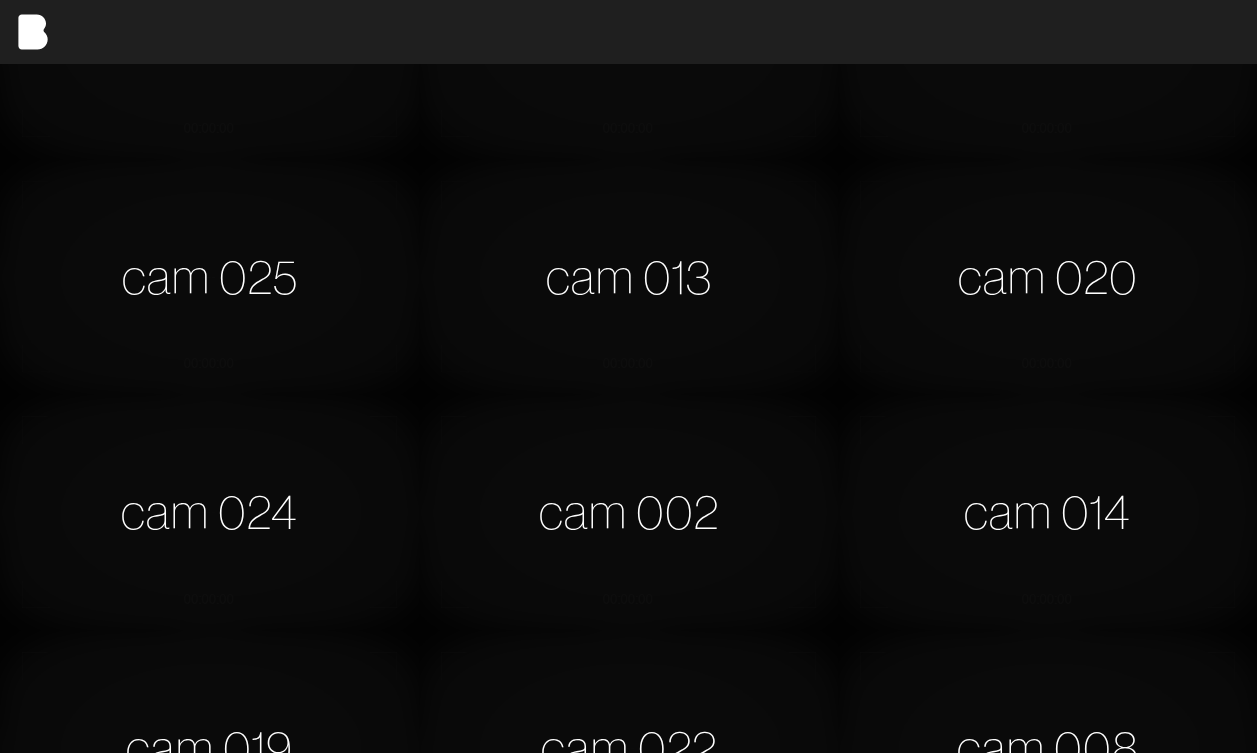 scroll, scrollTop: 0, scrollLeft: 0, axis: both 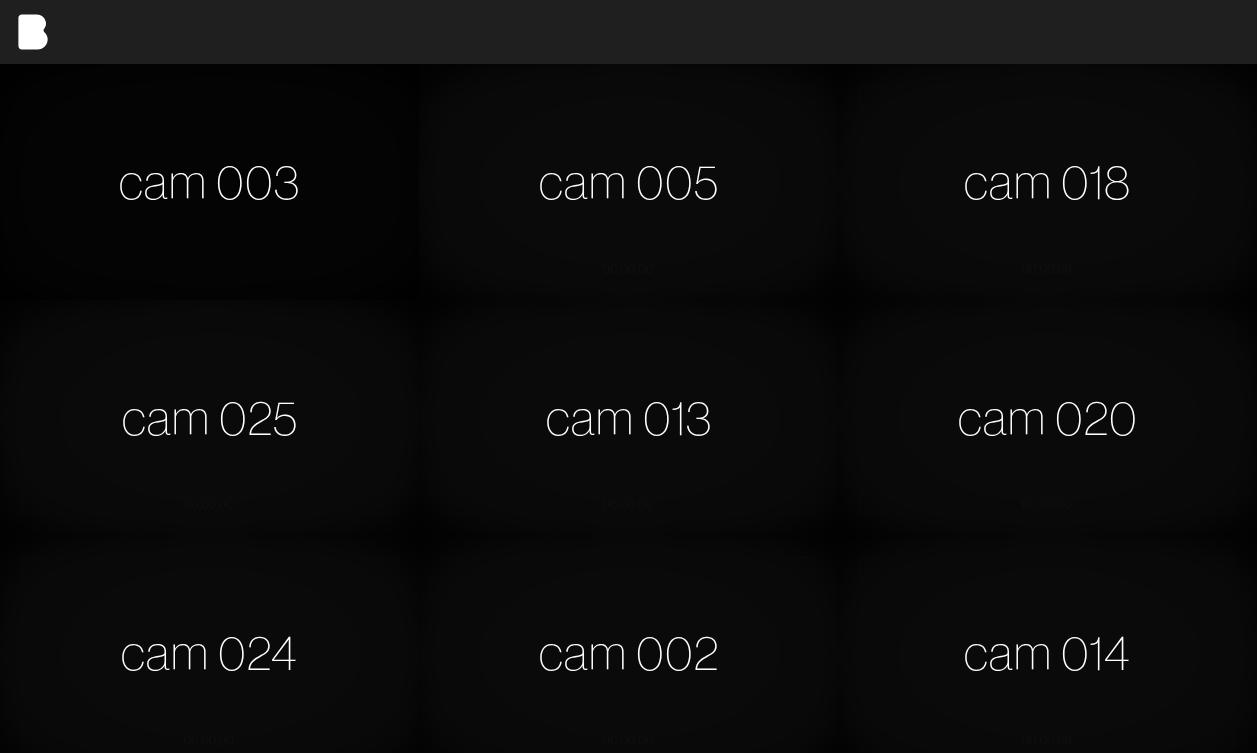 click on "cam 003" at bounding box center (209, 182) 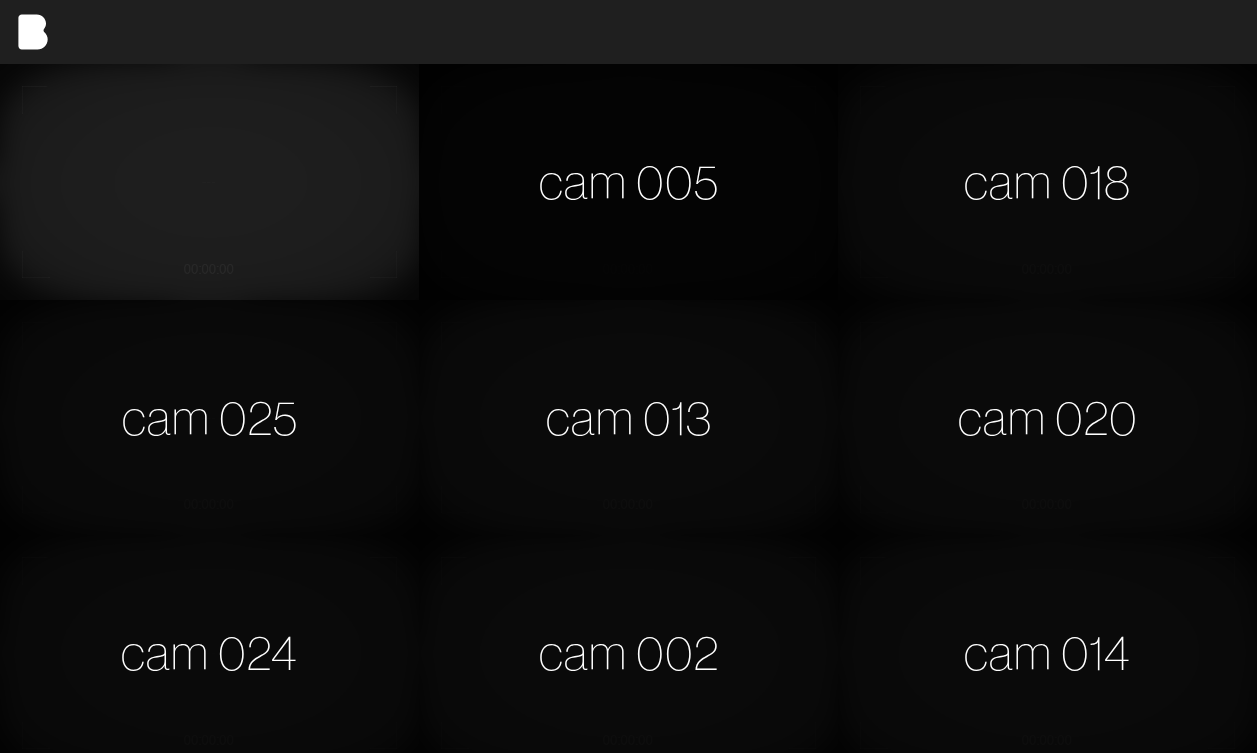 click on "cam 005" at bounding box center (628, 182) 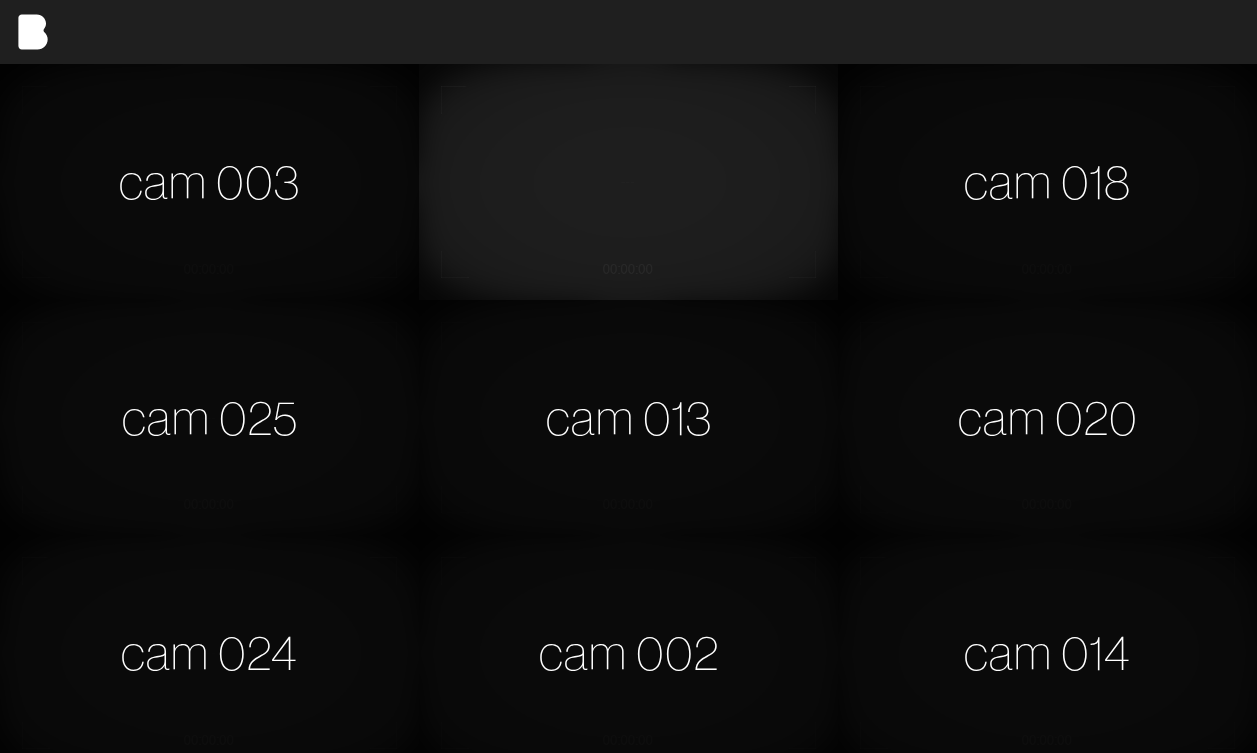 click at bounding box center (628, 182) 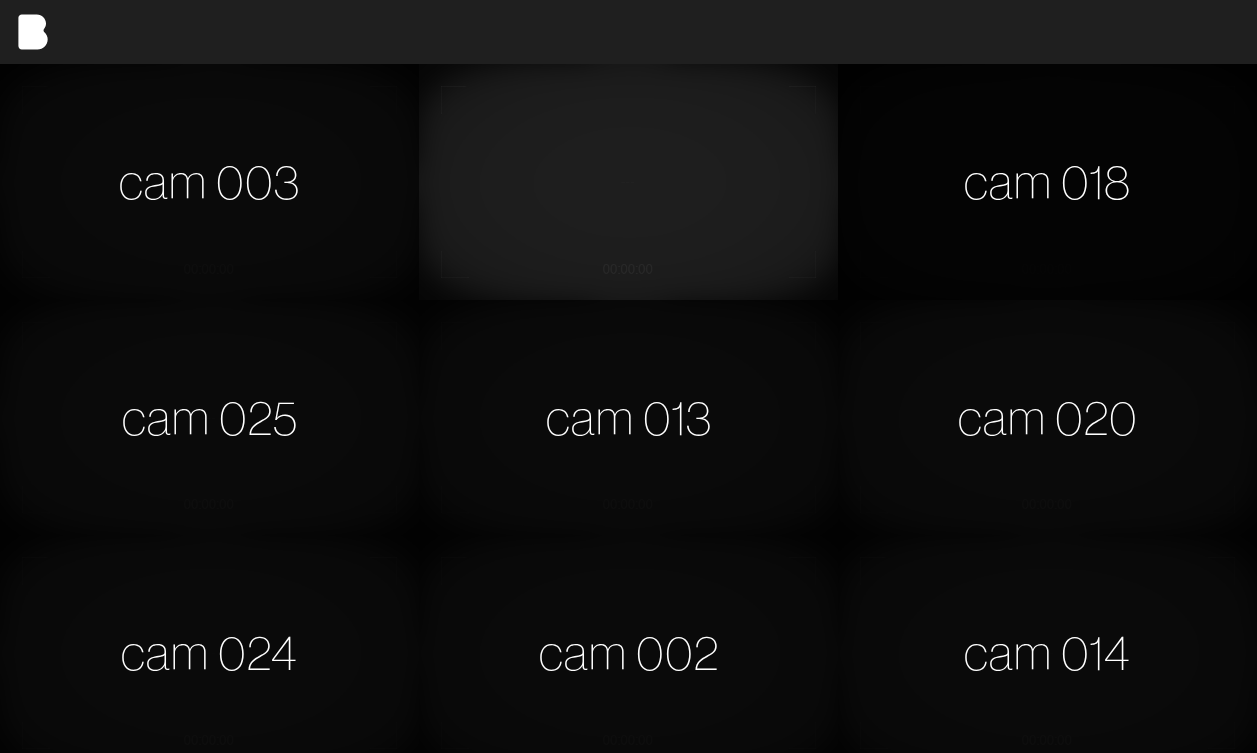 click on "cam 018" at bounding box center (1047, 182) 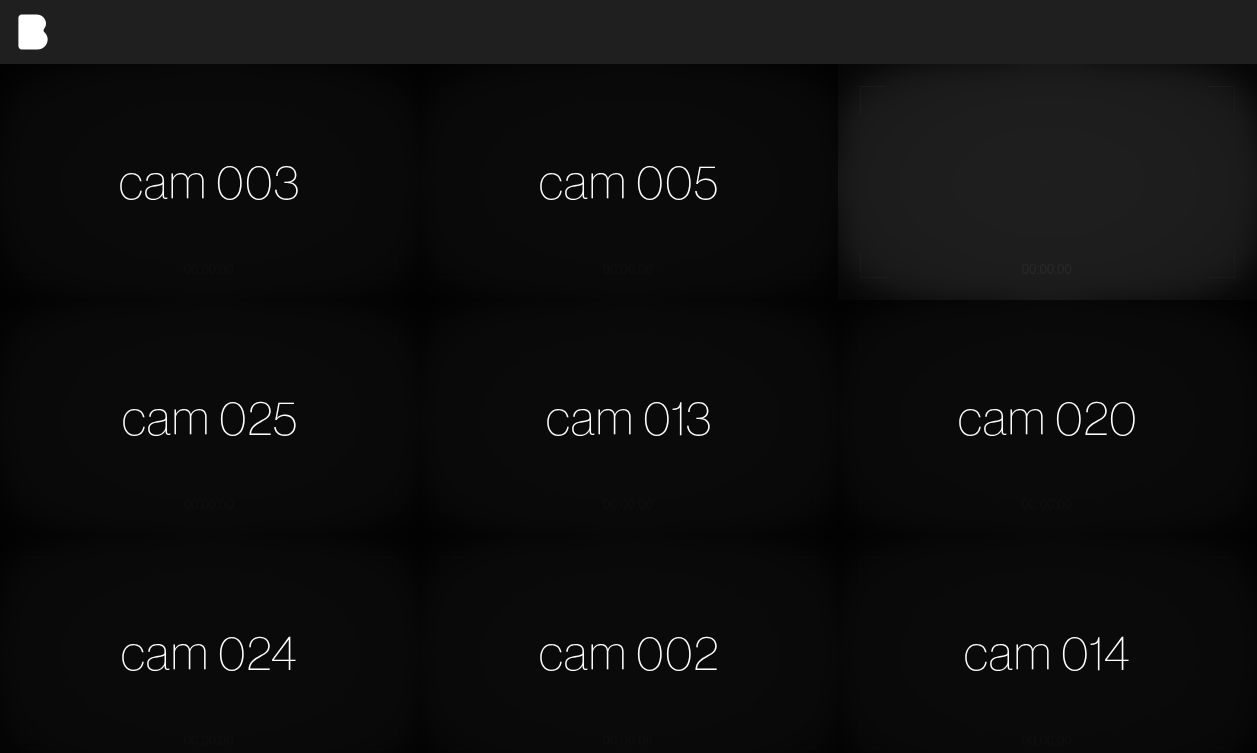 click at bounding box center [1047, 182] 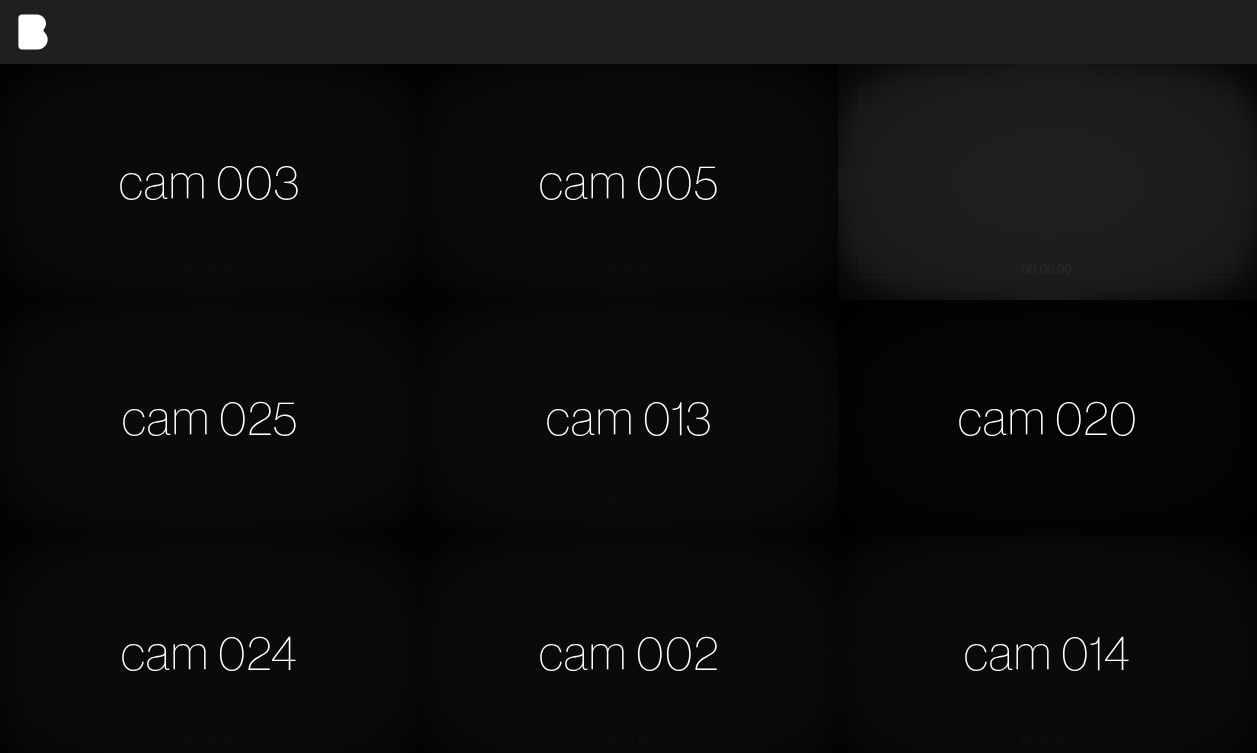 click on "cam 020" at bounding box center [1047, 418] 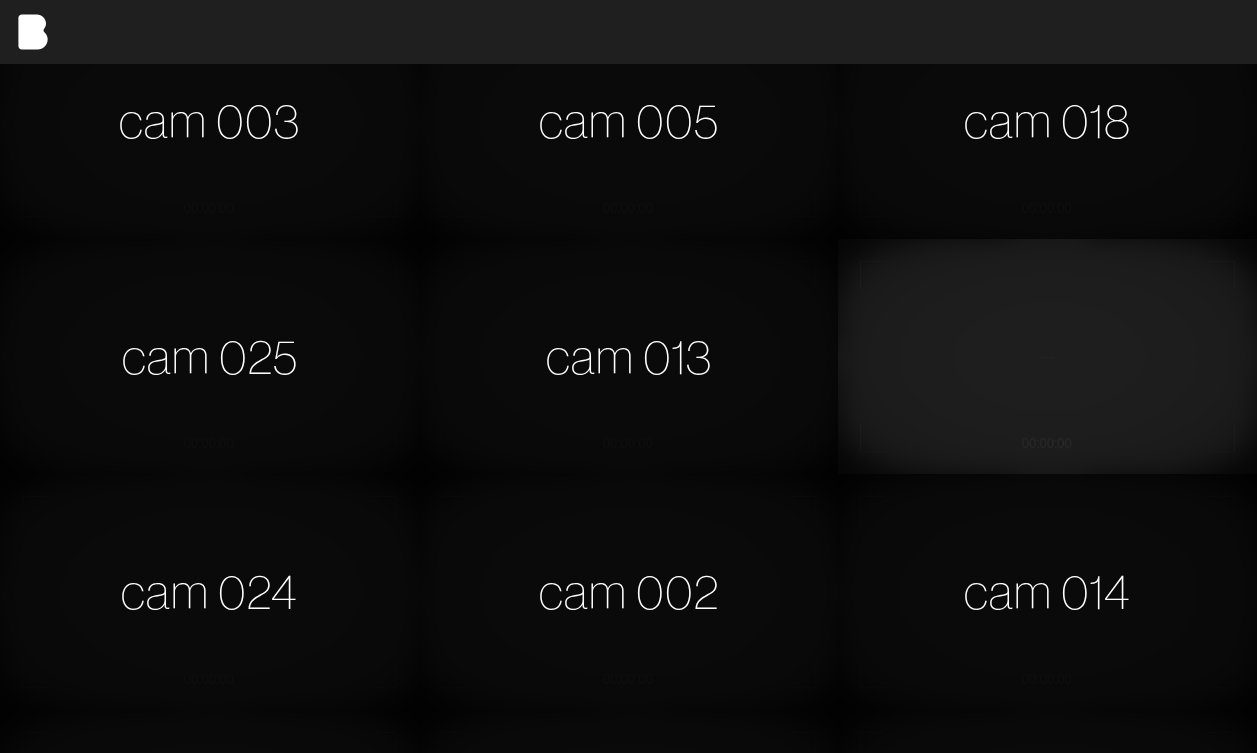 scroll, scrollTop: 94, scrollLeft: 0, axis: vertical 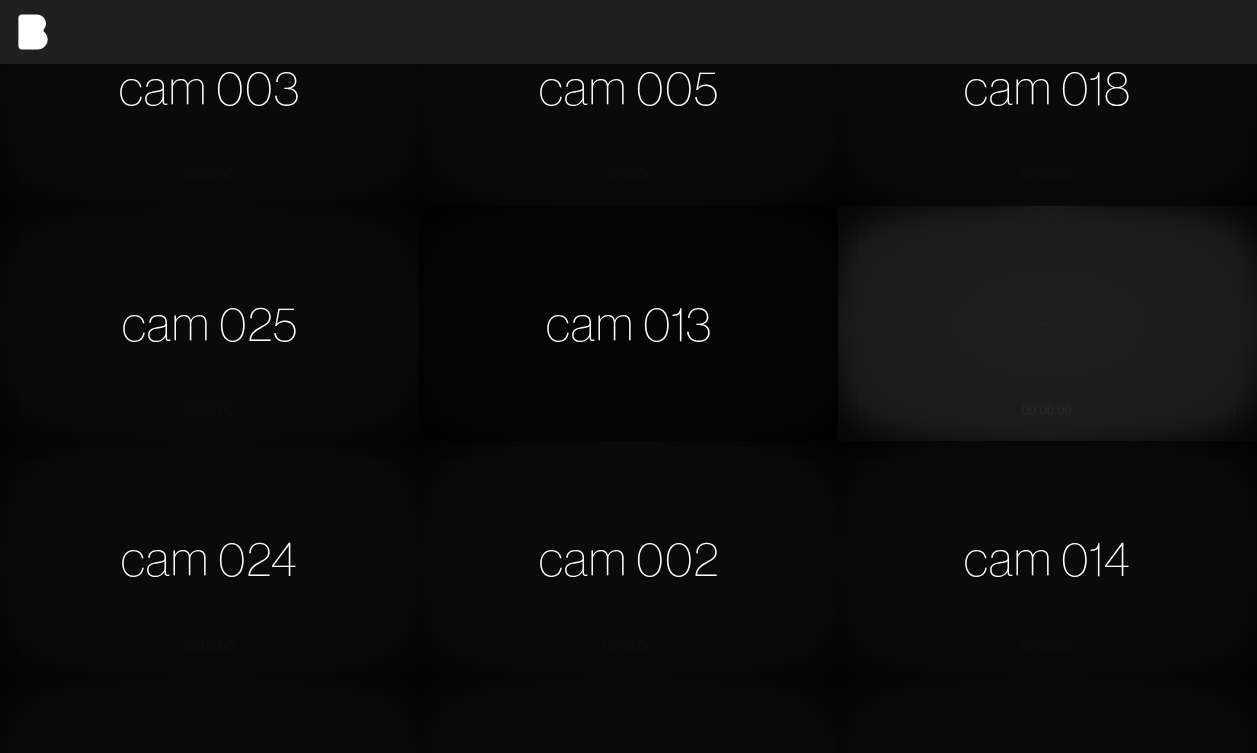 click on "cam 013" at bounding box center (628, 324) 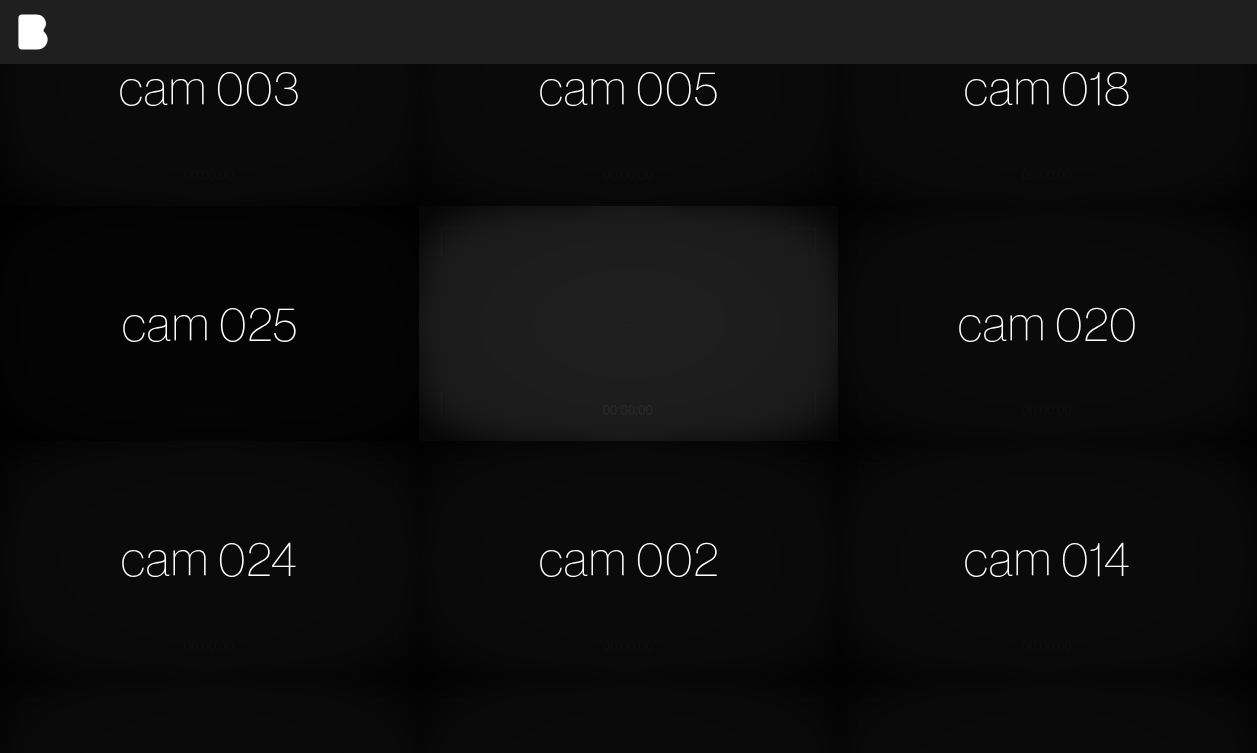 click on "cam 025" at bounding box center (209, 324) 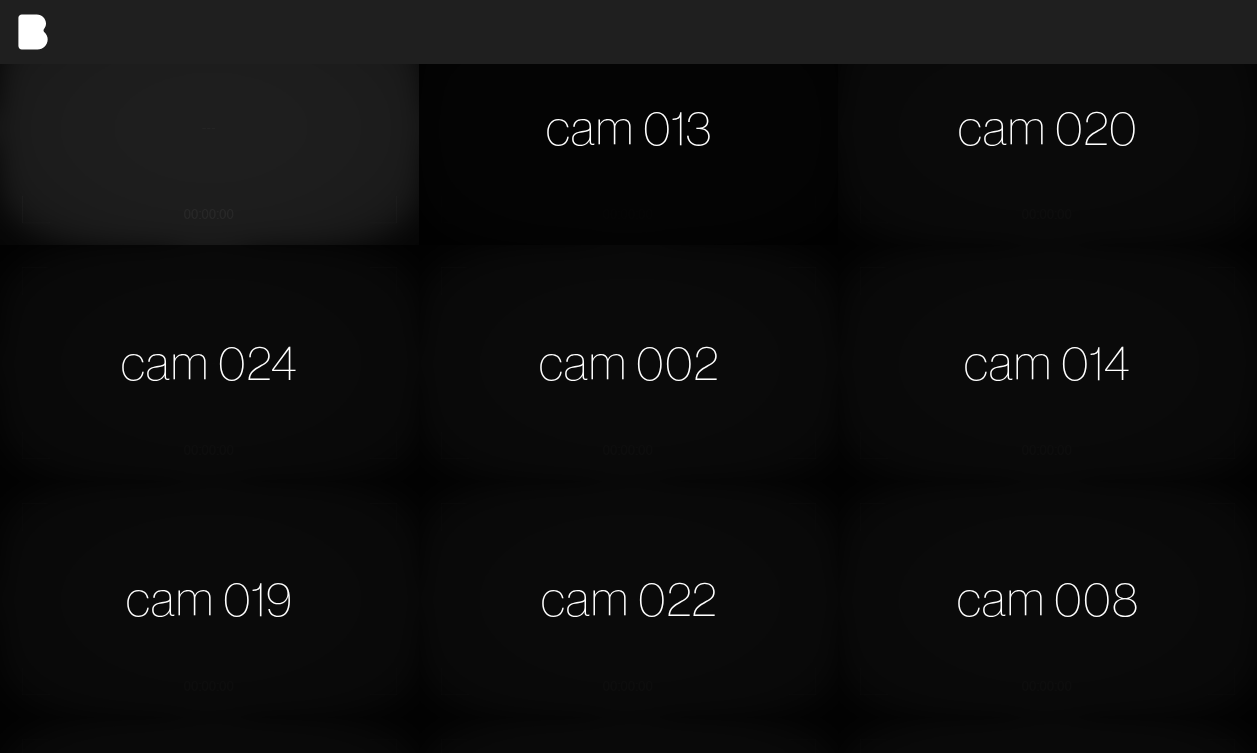 scroll, scrollTop: 299, scrollLeft: 0, axis: vertical 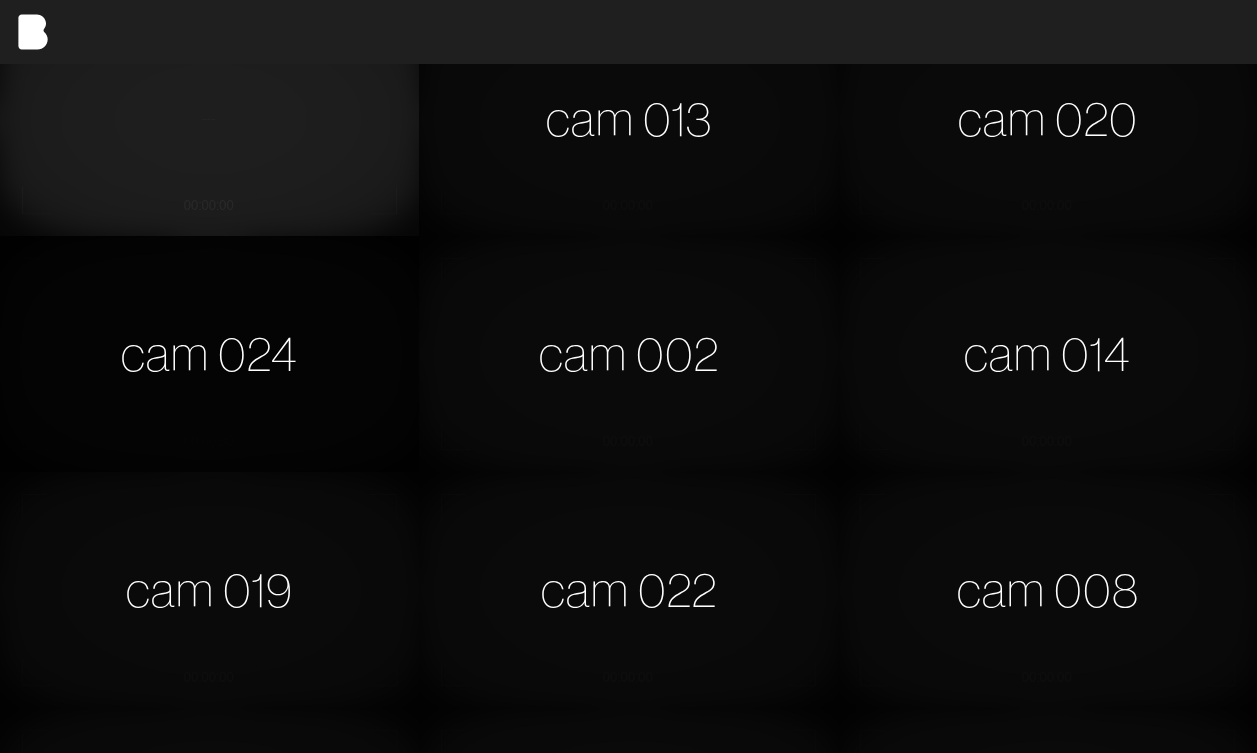 click on "cam 024" at bounding box center [209, 354] 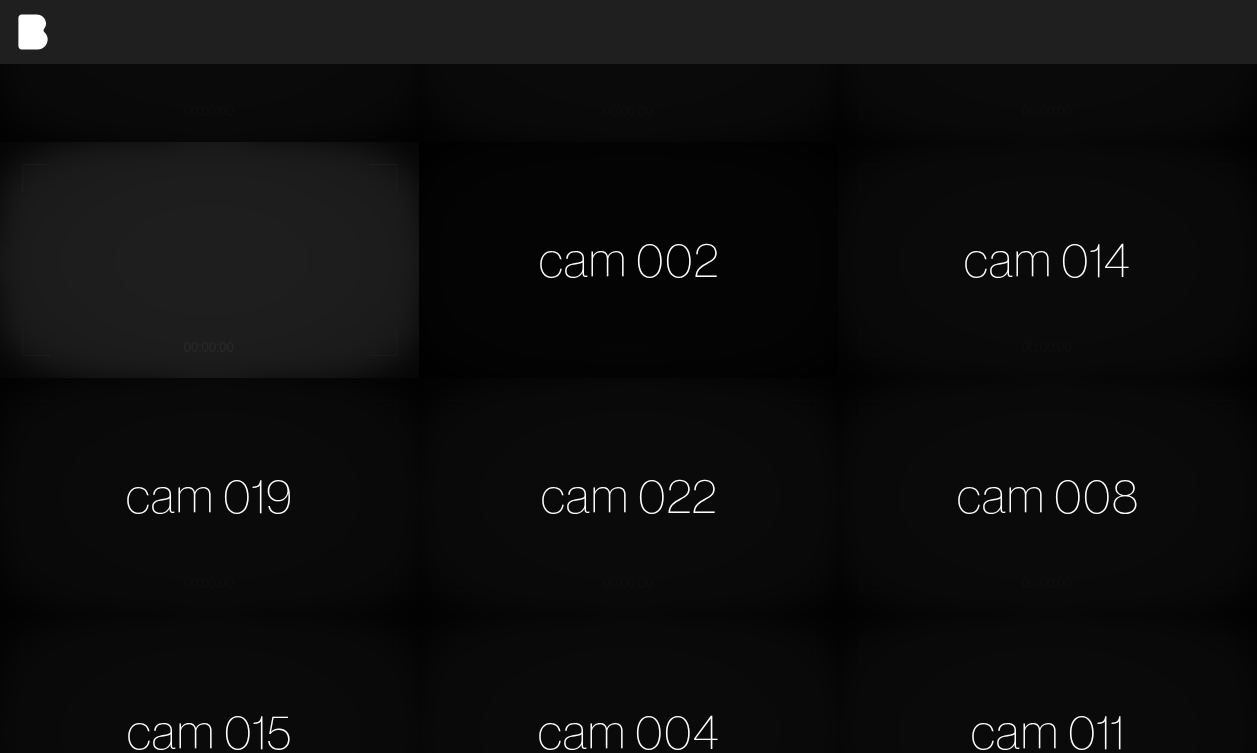 scroll, scrollTop: 398, scrollLeft: 0, axis: vertical 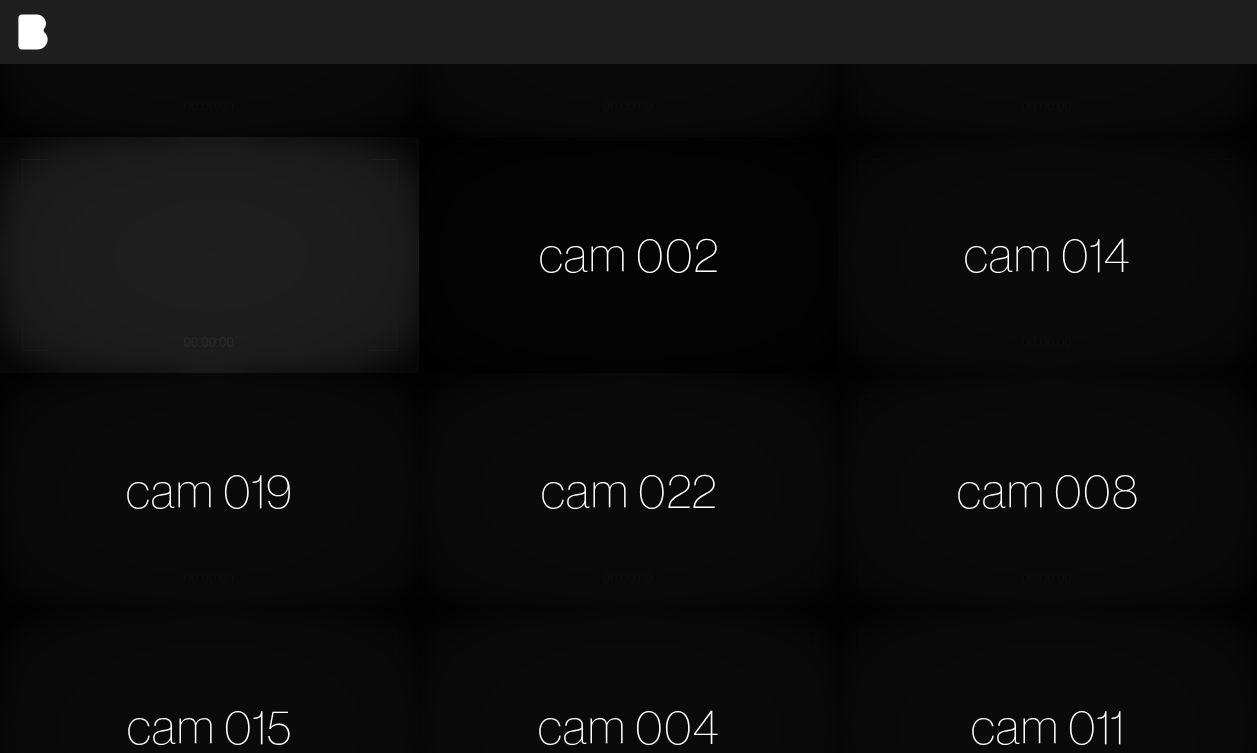 click on "cam 002" at bounding box center (628, 255) 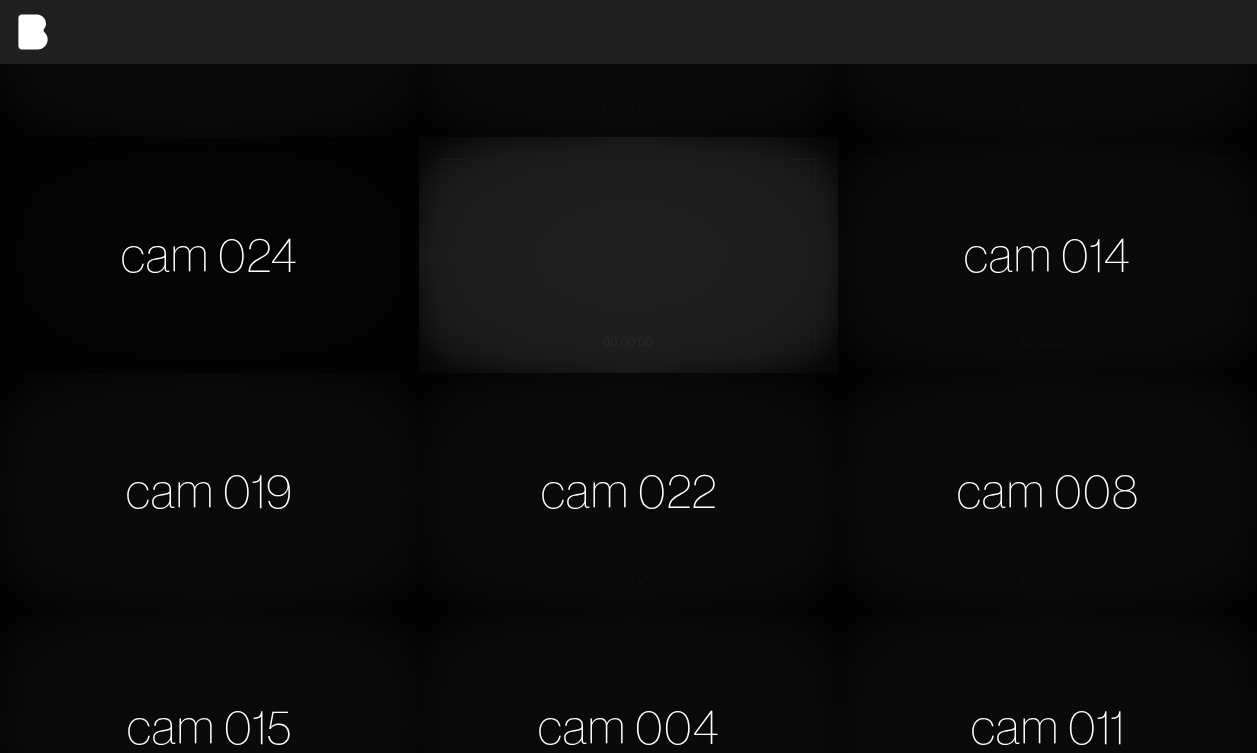 click on "cam 024" at bounding box center (209, 255) 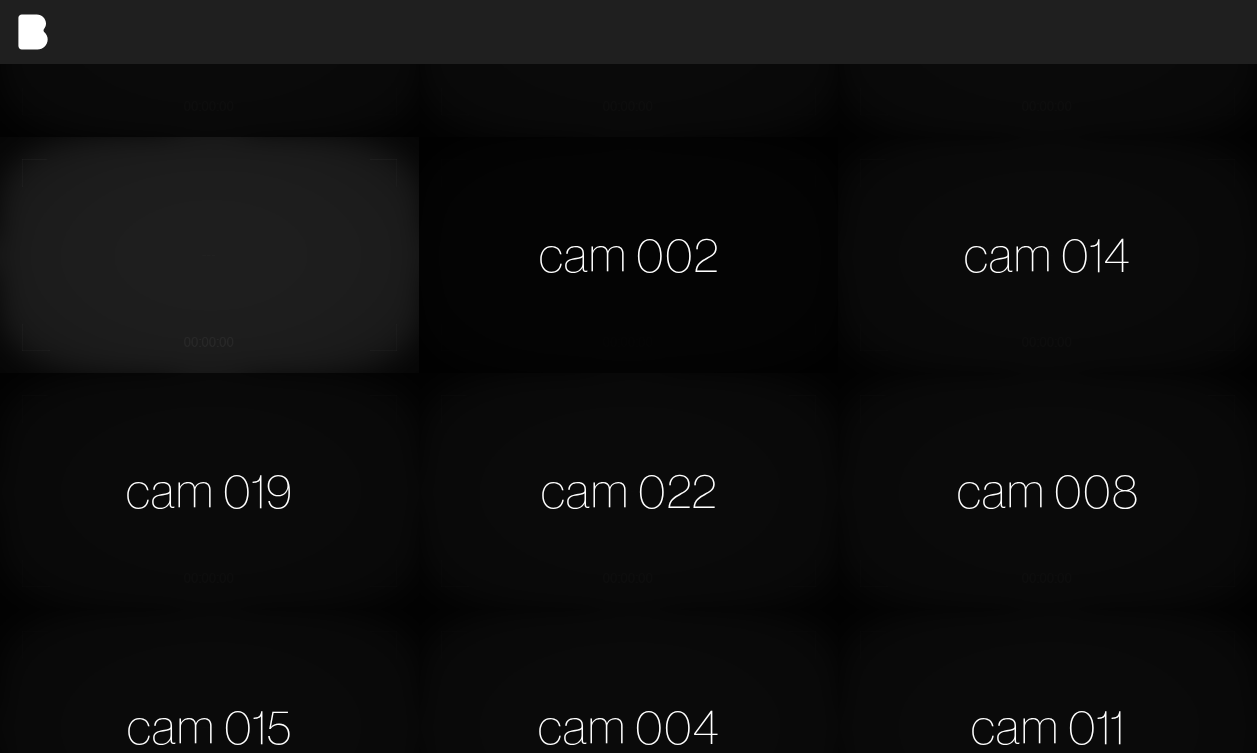 click on "cam 002" at bounding box center [628, 255] 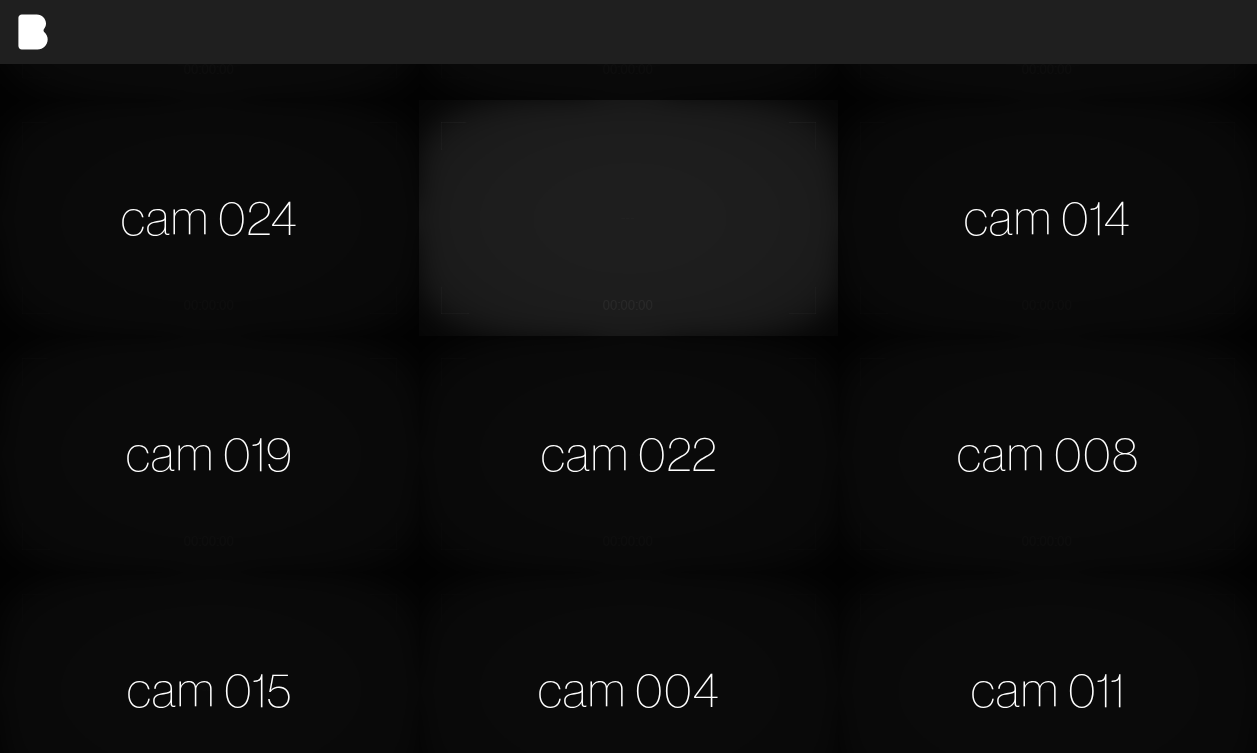 scroll, scrollTop: 439, scrollLeft: 0, axis: vertical 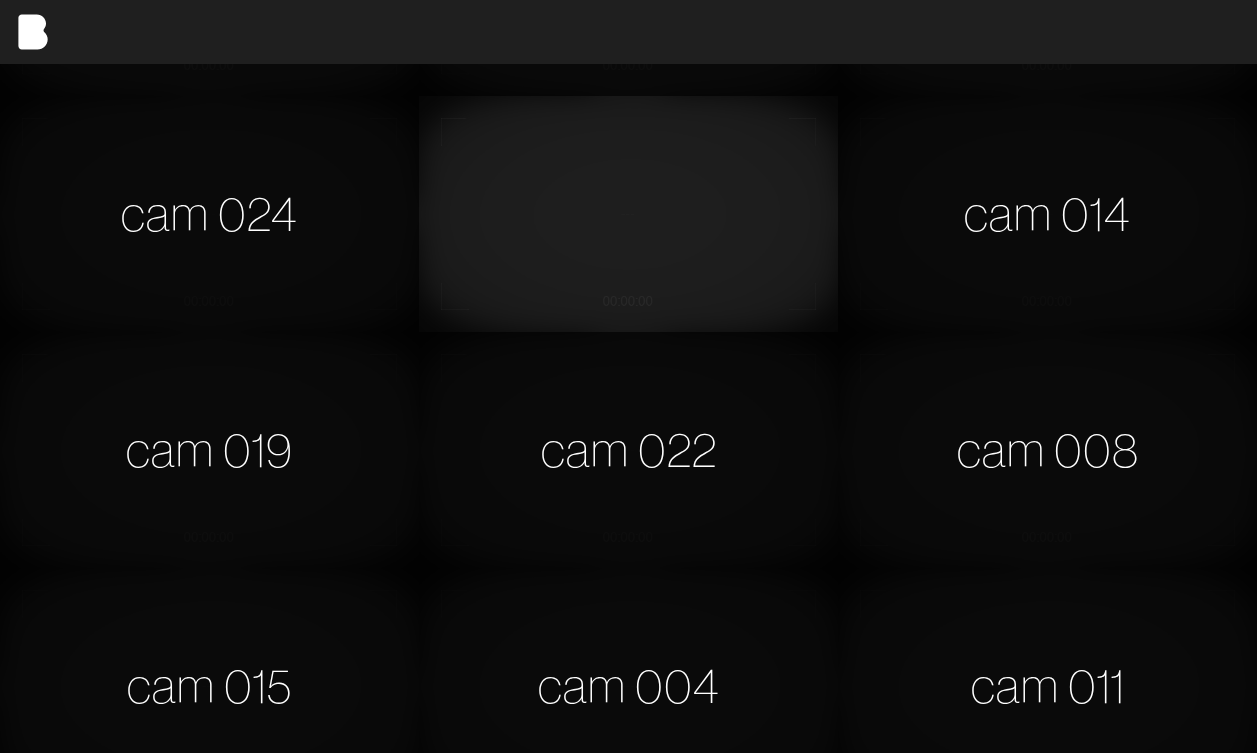 click at bounding box center [628, 214] 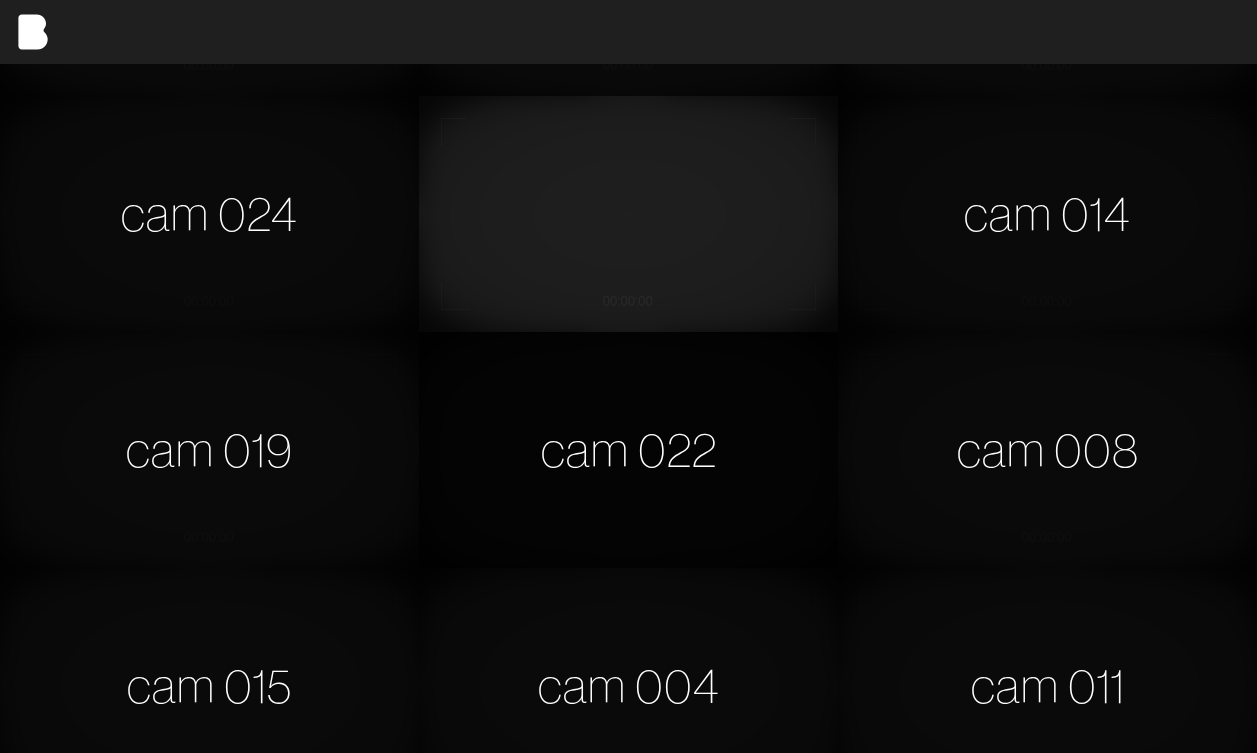 click on "cam 022" at bounding box center (628, 450) 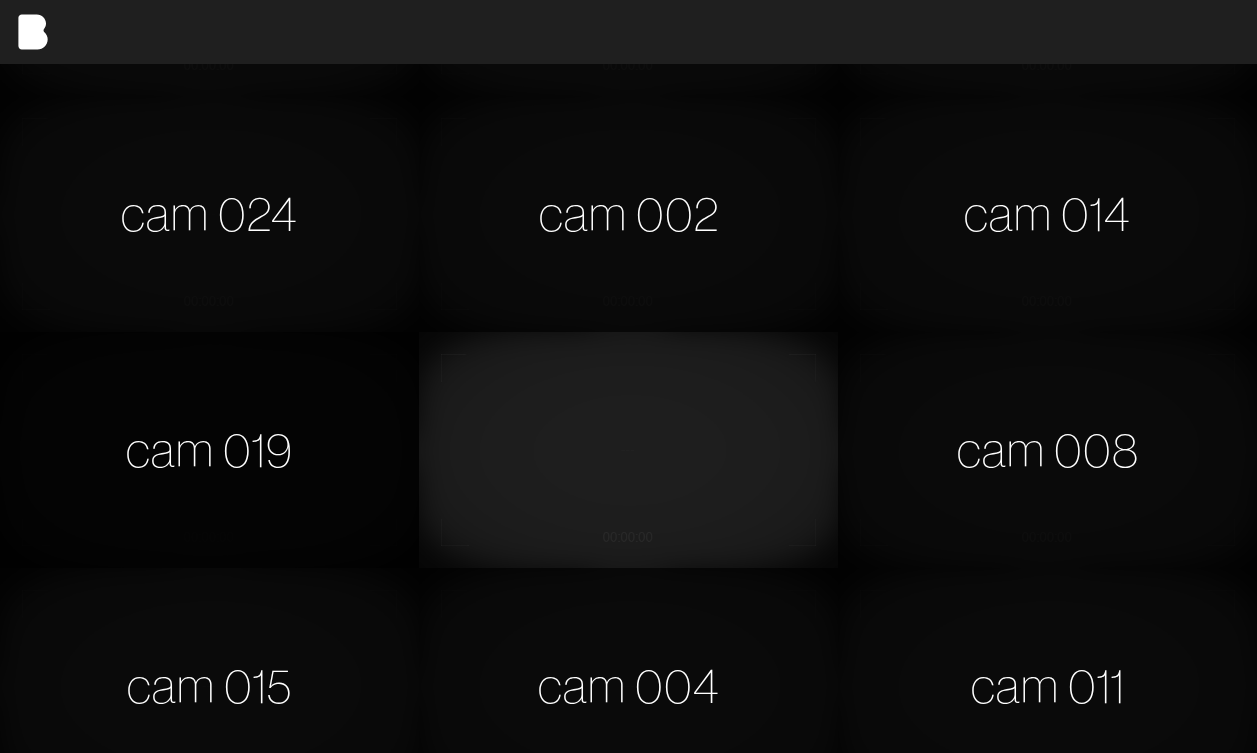 click on "cam 019" at bounding box center (209, 450) 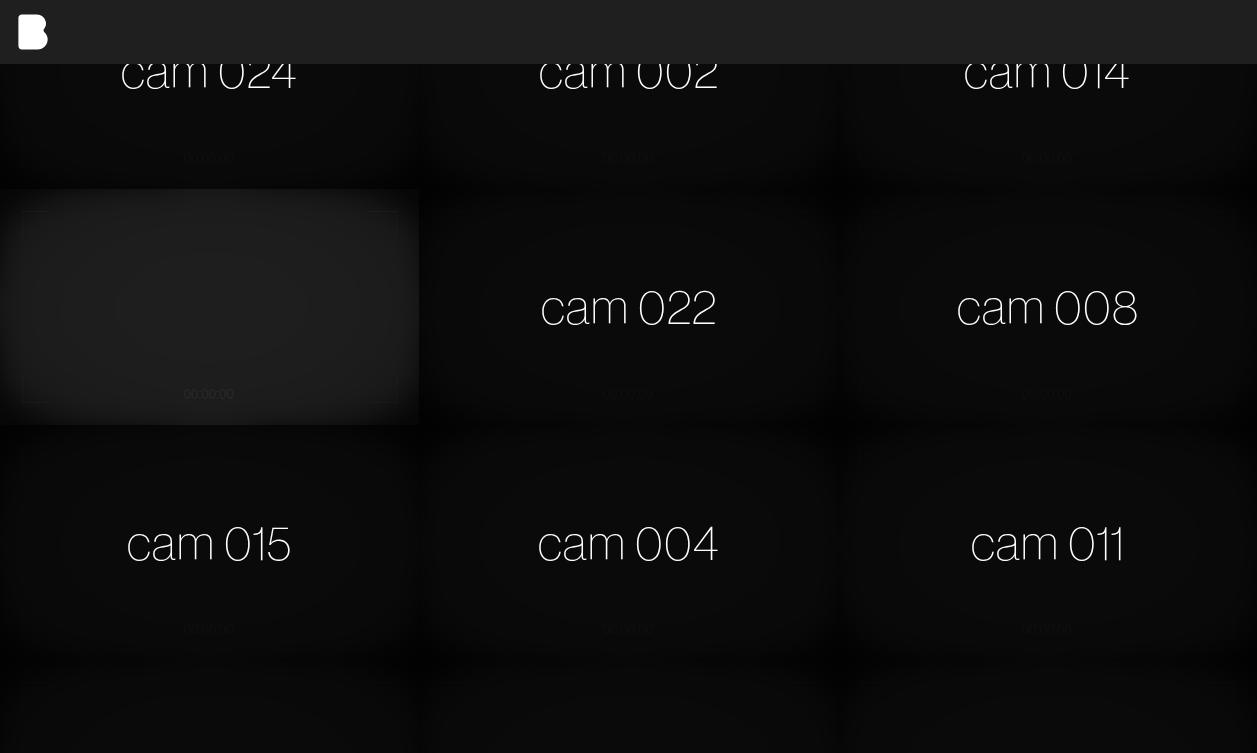 scroll, scrollTop: 630, scrollLeft: 0, axis: vertical 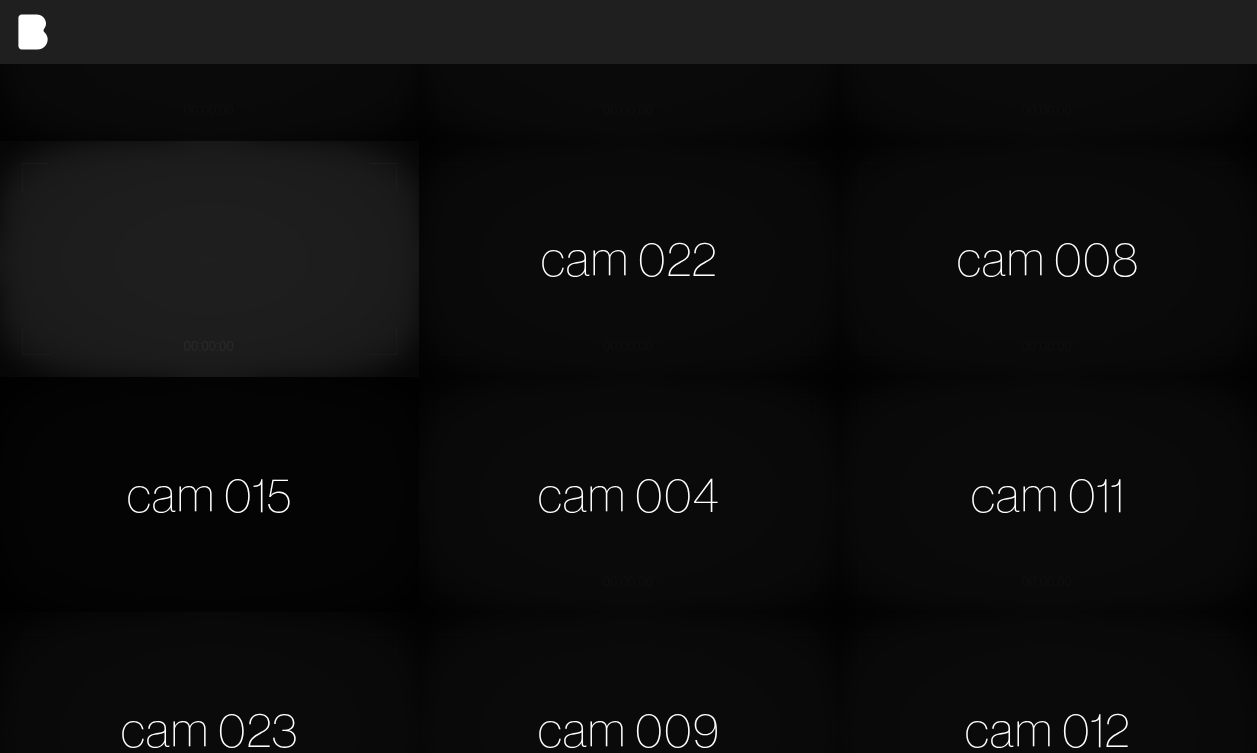 click on "cam 015" at bounding box center (209, 495) 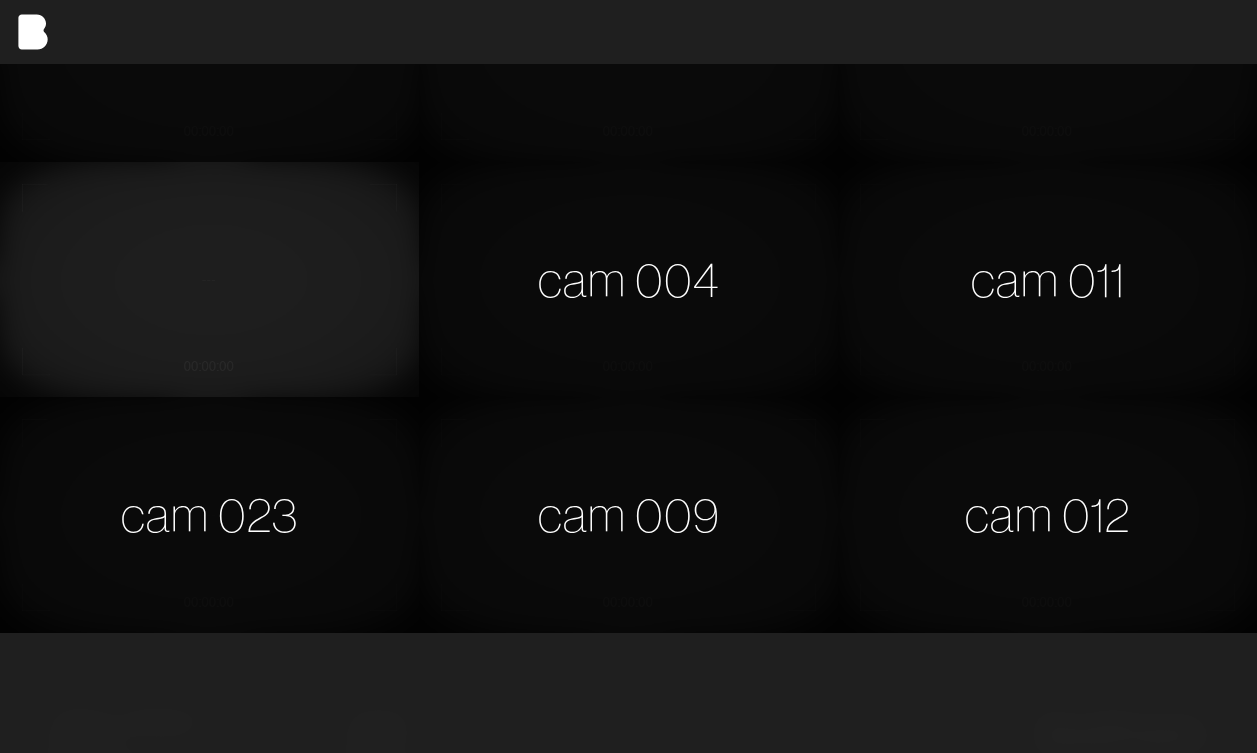 scroll, scrollTop: 846, scrollLeft: 0, axis: vertical 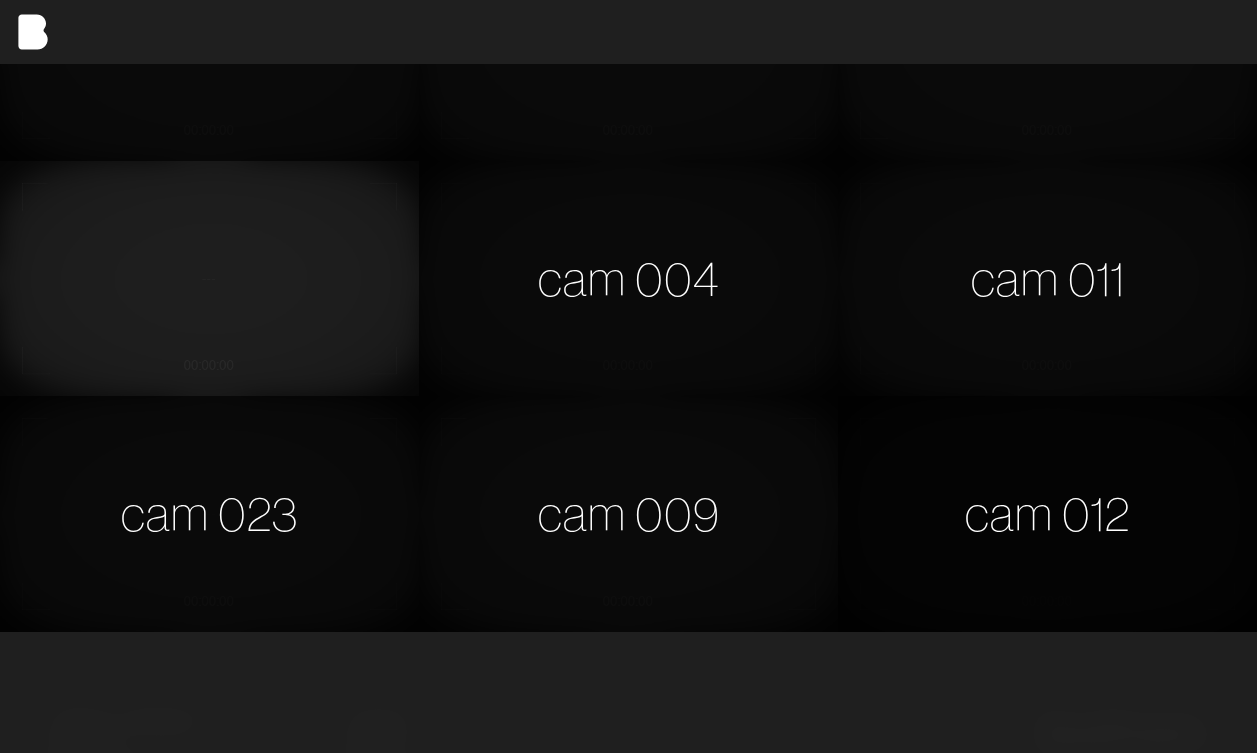 click on "cam 012" at bounding box center (1047, 514) 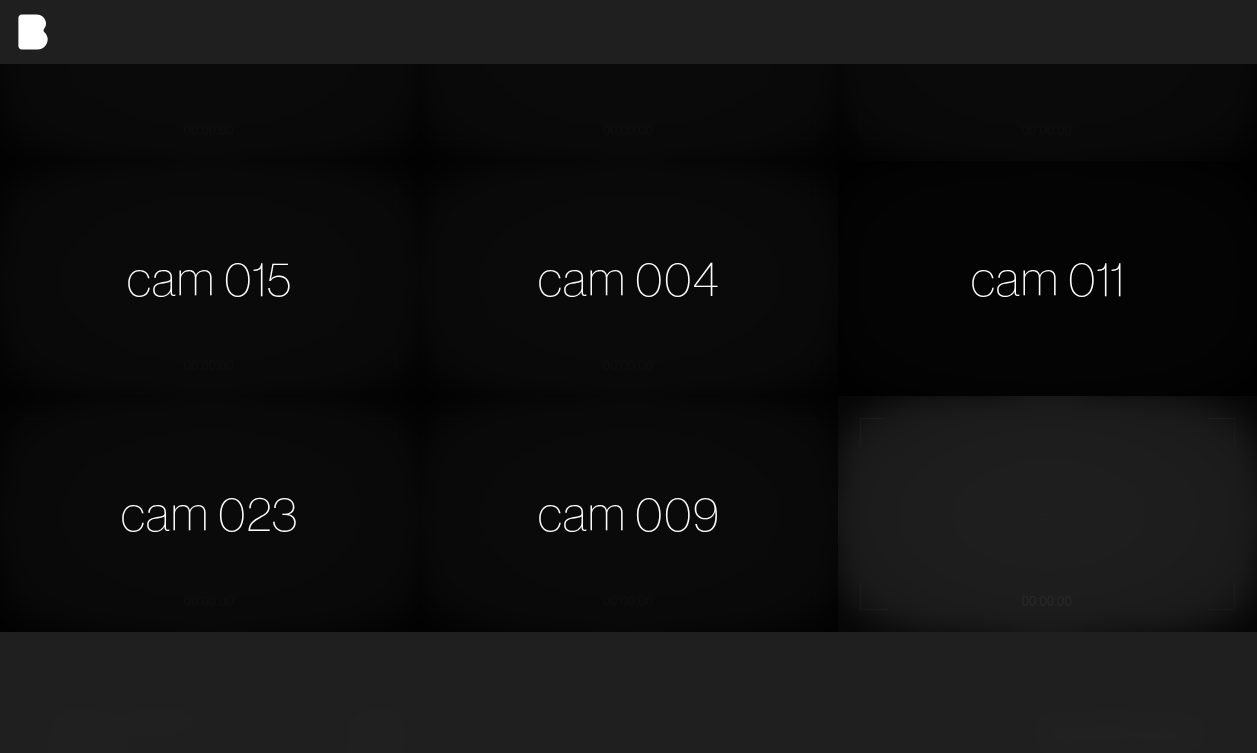 click on "cam 011" at bounding box center (1047, 279) 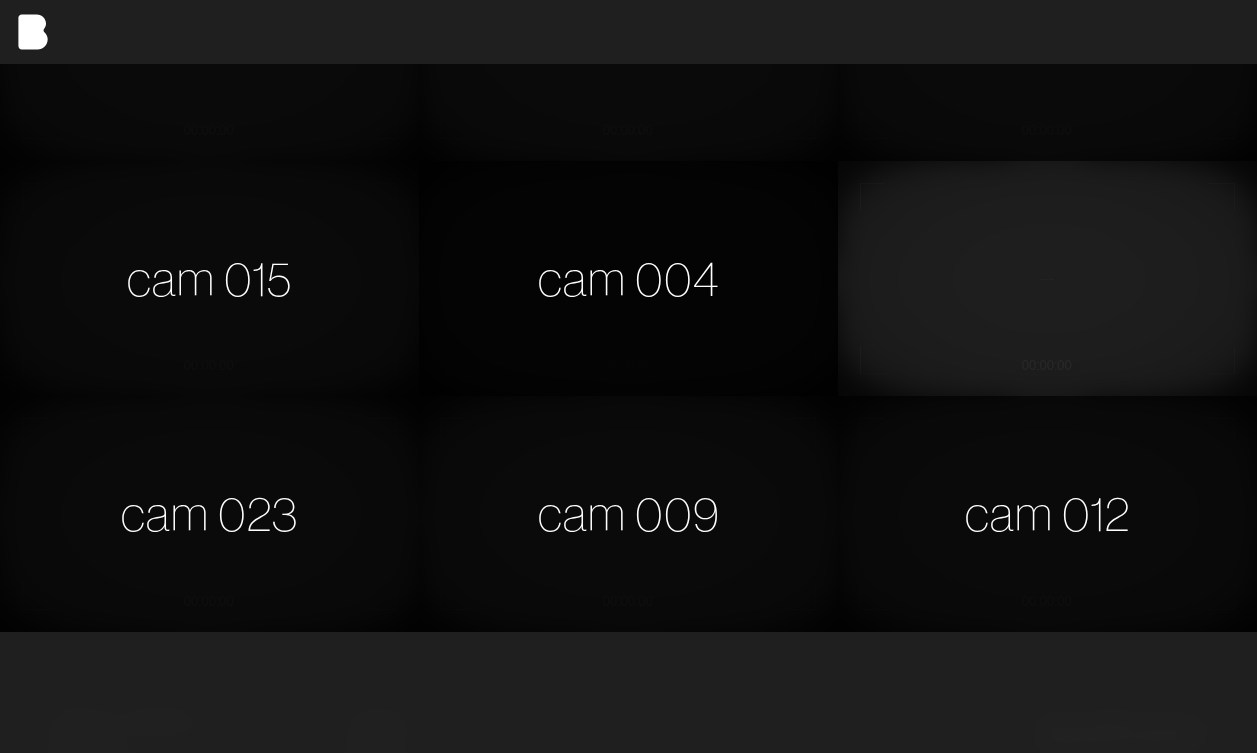 click on "cam 004" at bounding box center [628, 279] 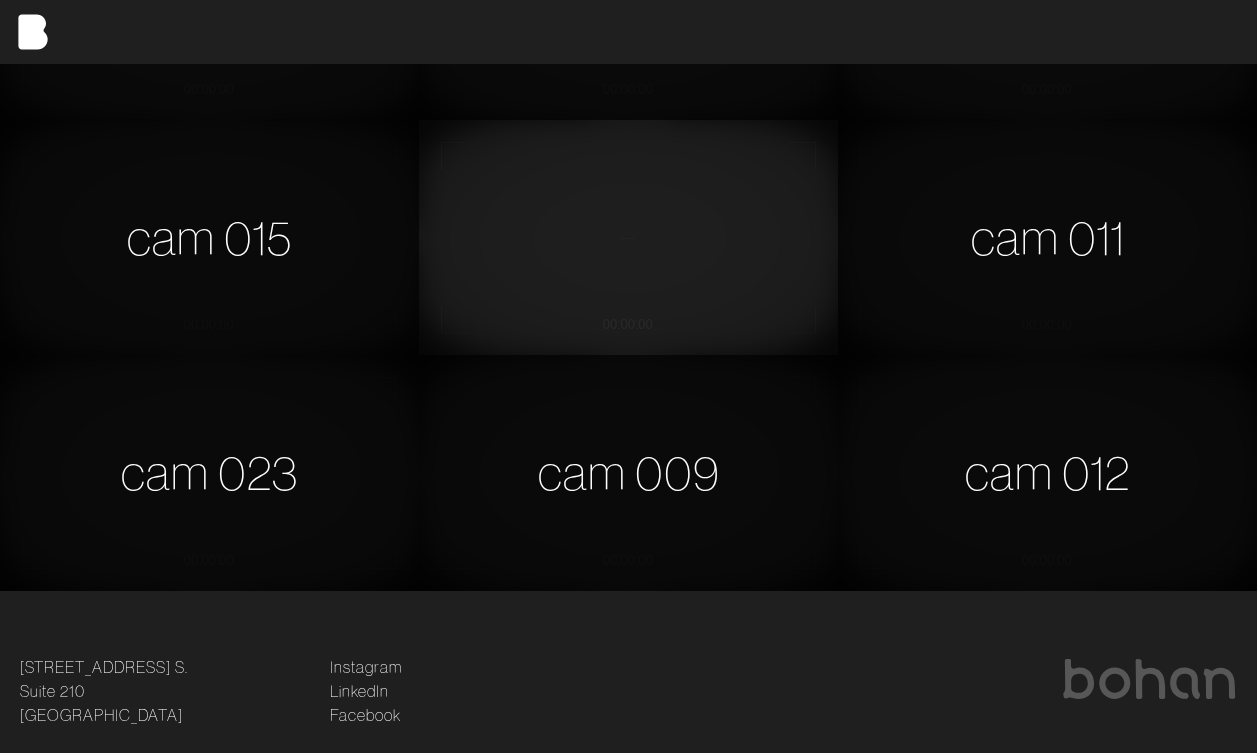scroll, scrollTop: 902, scrollLeft: 0, axis: vertical 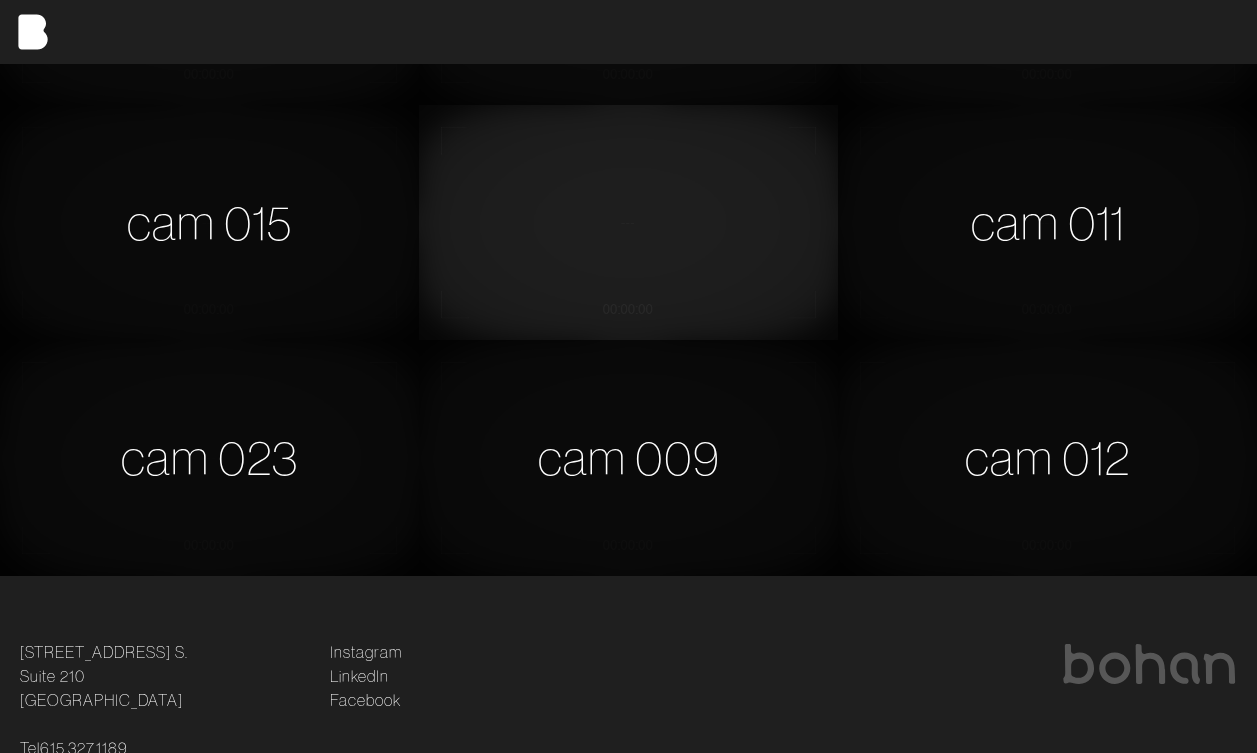 click at bounding box center (628, 223) 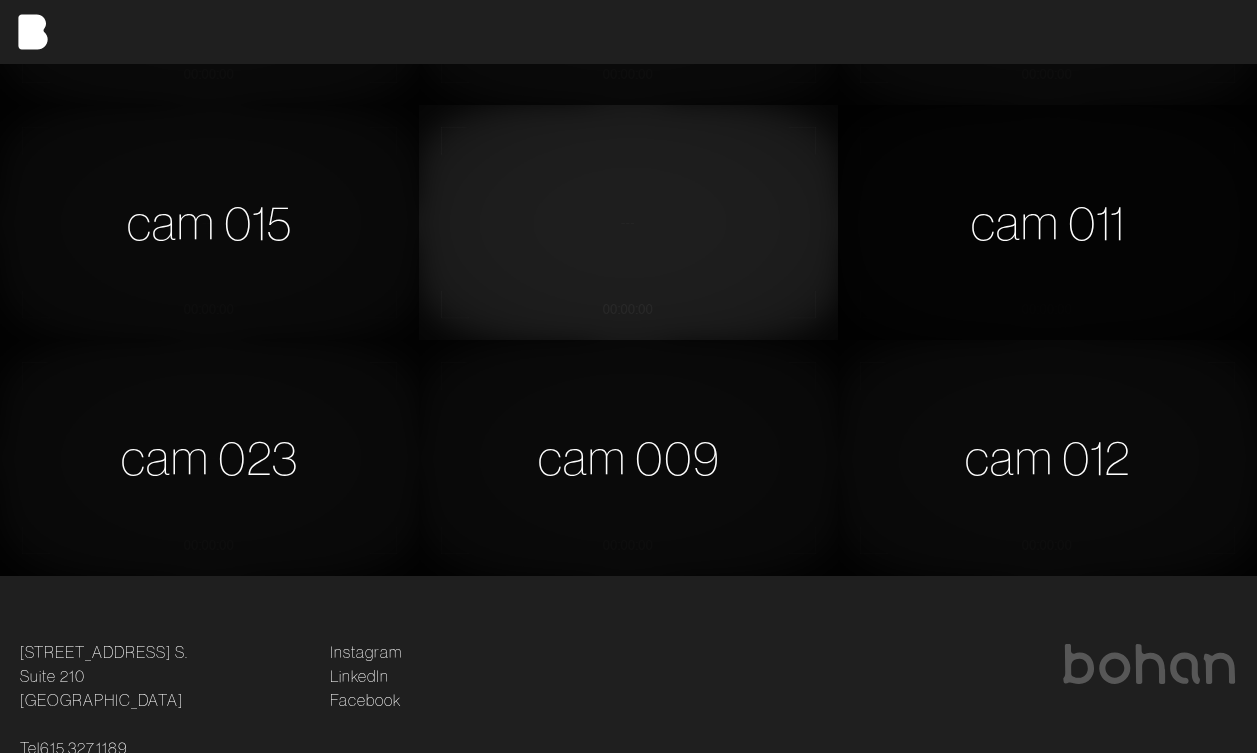 click on "cam 011" at bounding box center (1047, 223) 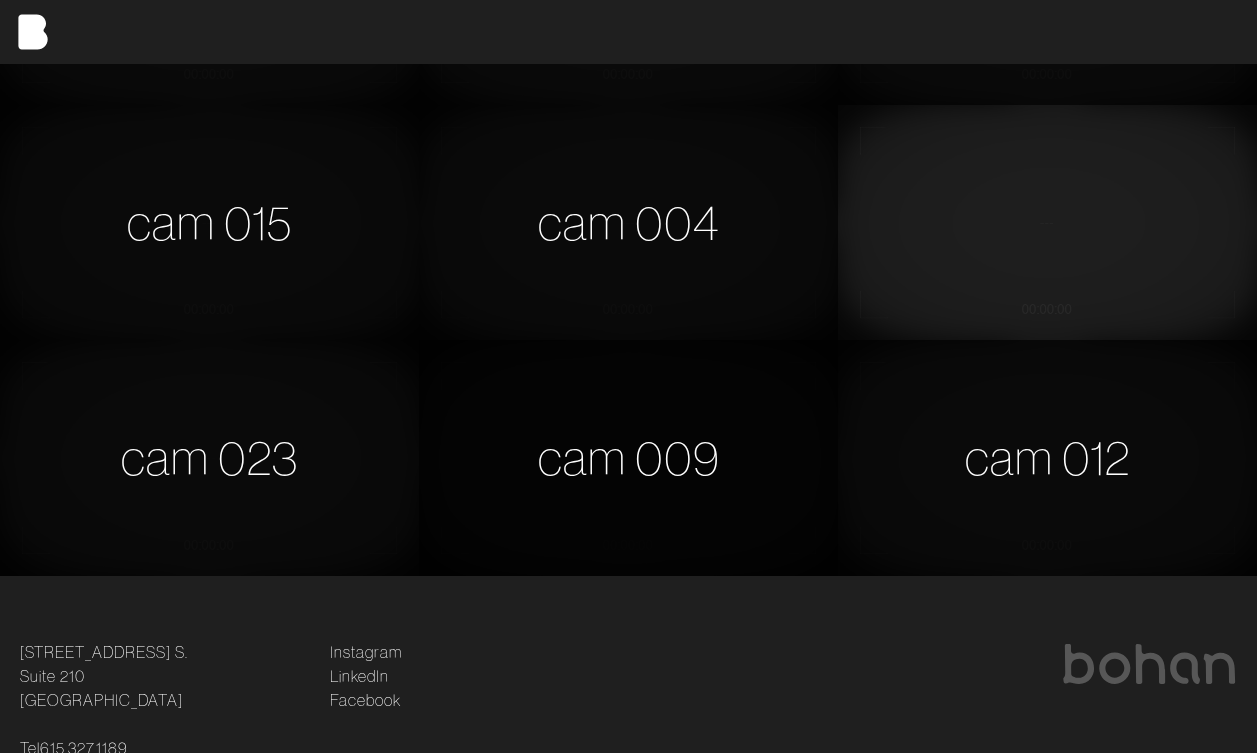 click on "cam 009" at bounding box center [628, 458] 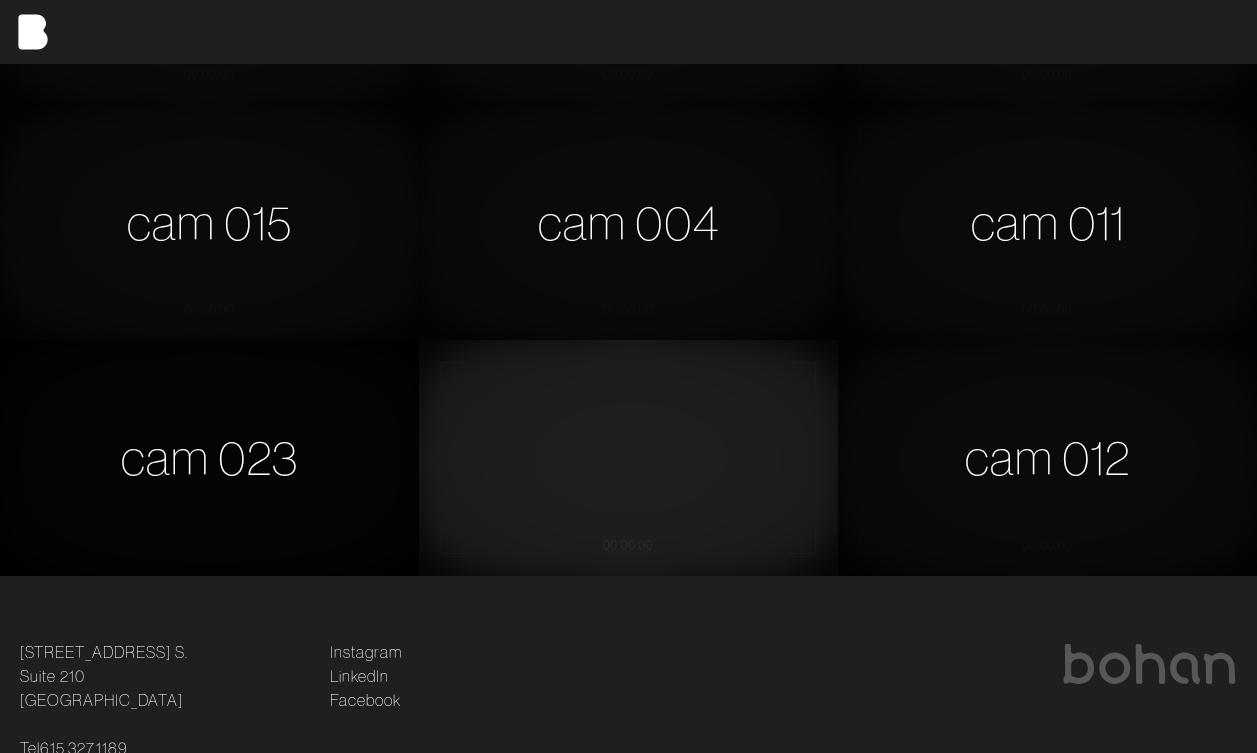 click on "cam 023" at bounding box center (209, 458) 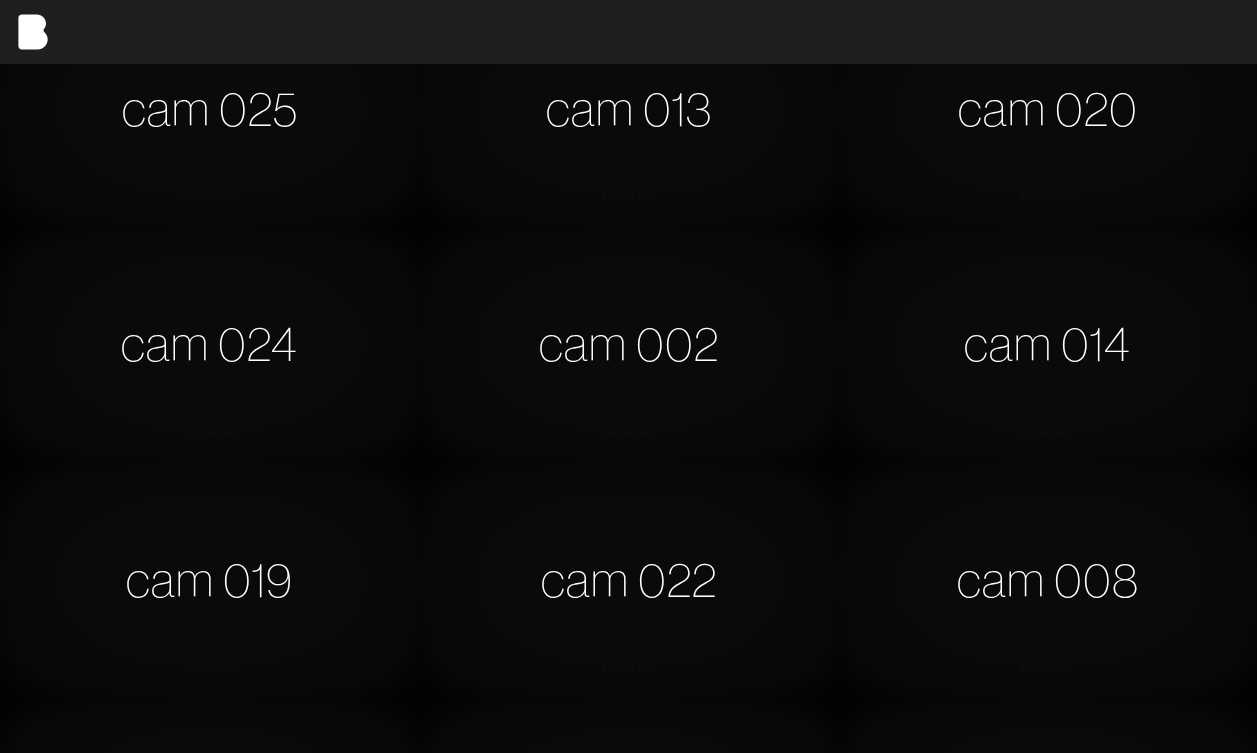 scroll, scrollTop: 0, scrollLeft: 0, axis: both 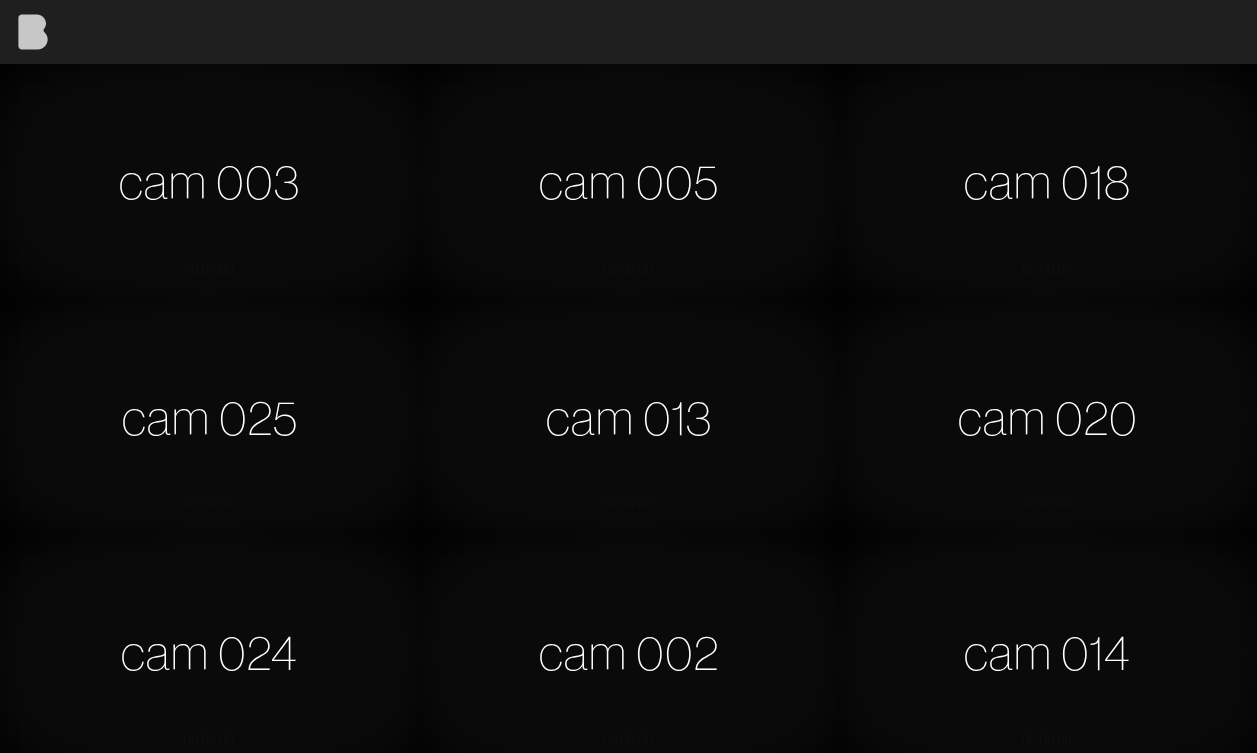 click at bounding box center (32, 32) 